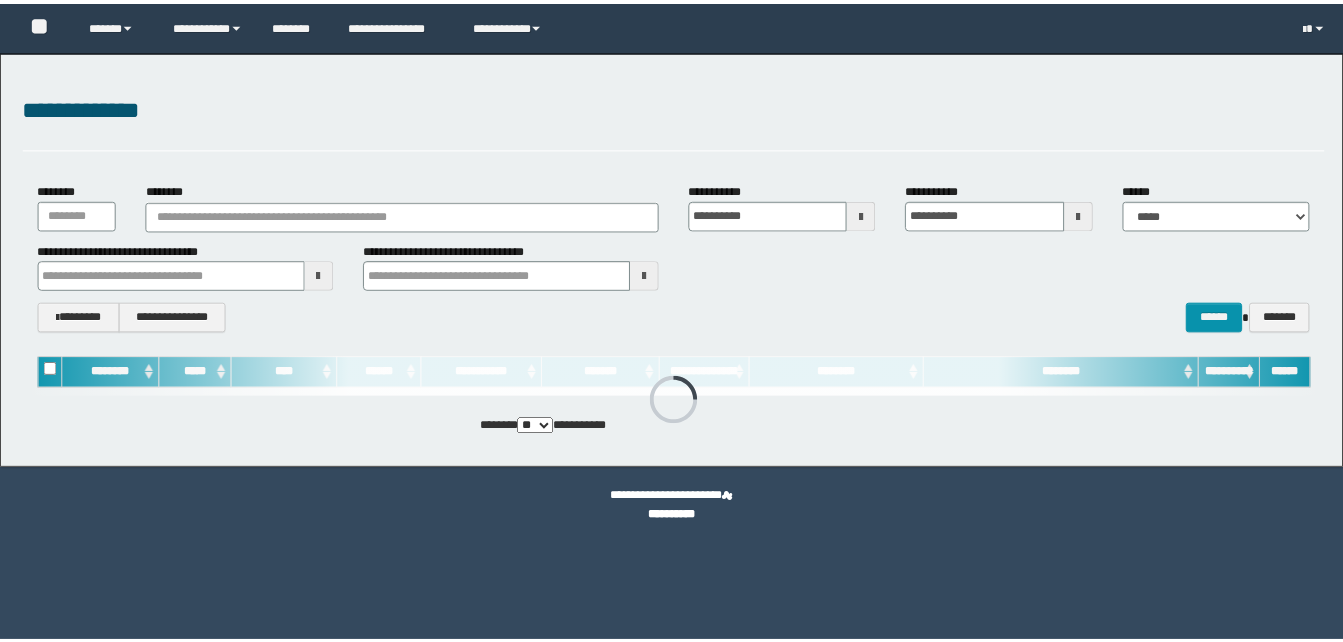 scroll, scrollTop: 0, scrollLeft: 0, axis: both 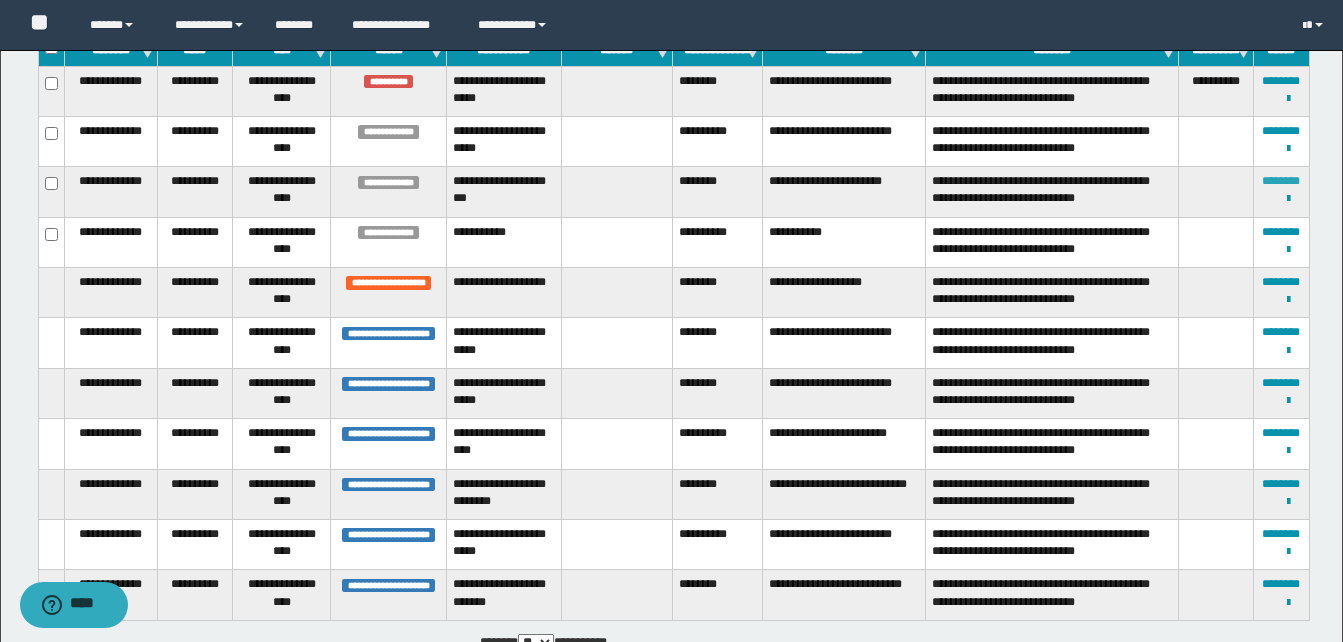 click on "********" at bounding box center (1281, 181) 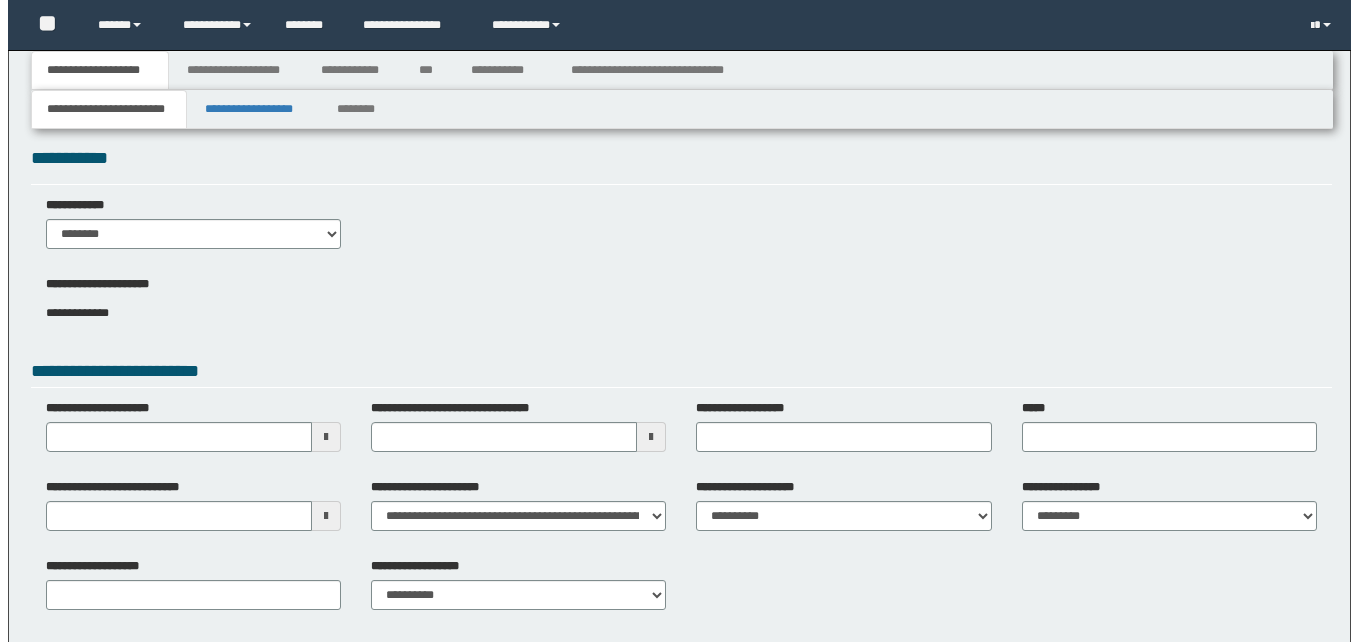 scroll, scrollTop: 0, scrollLeft: 0, axis: both 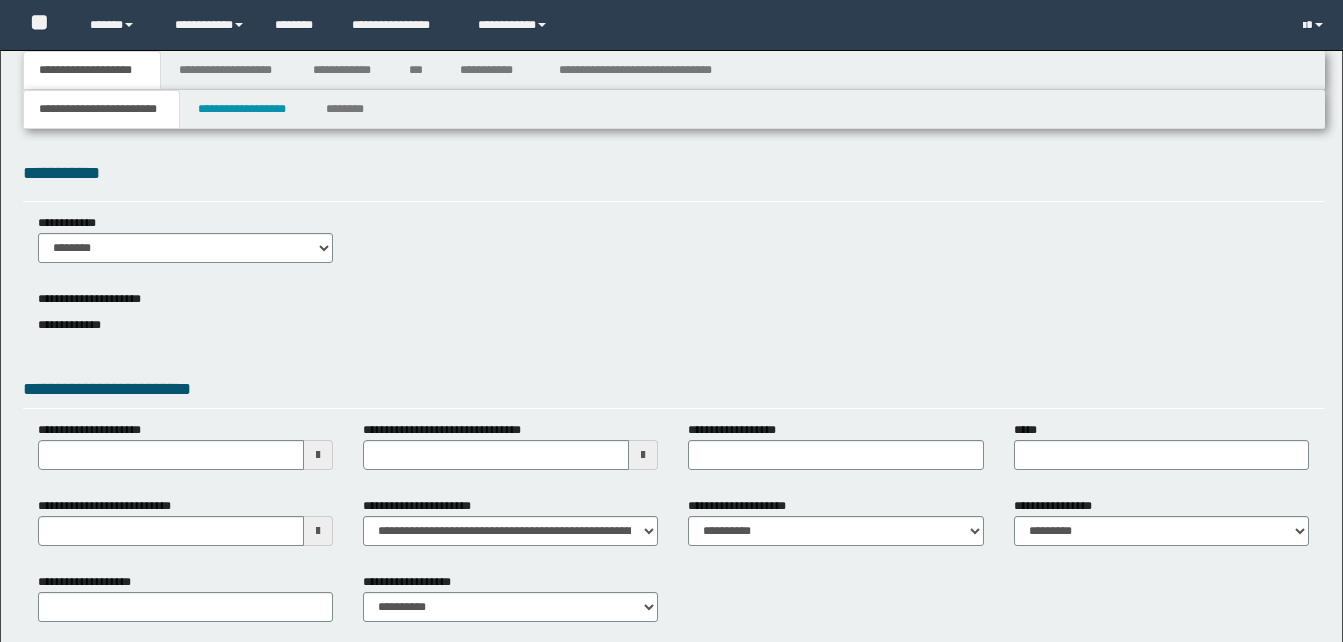 type 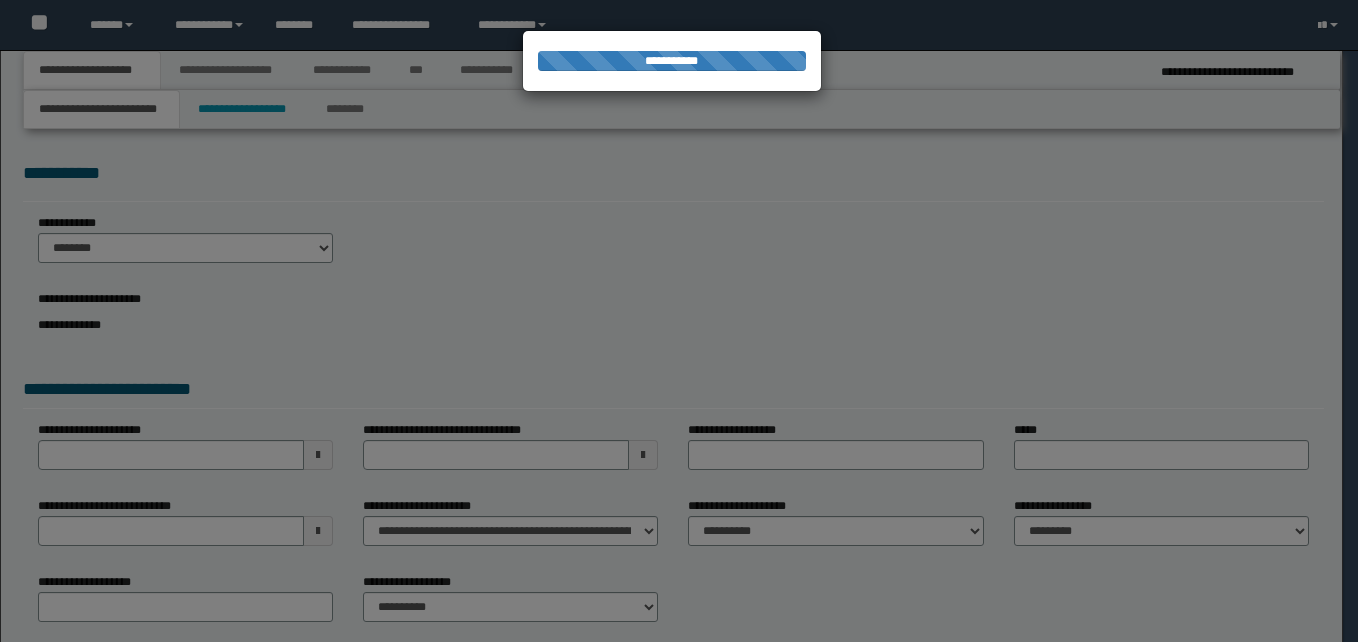 select on "*" 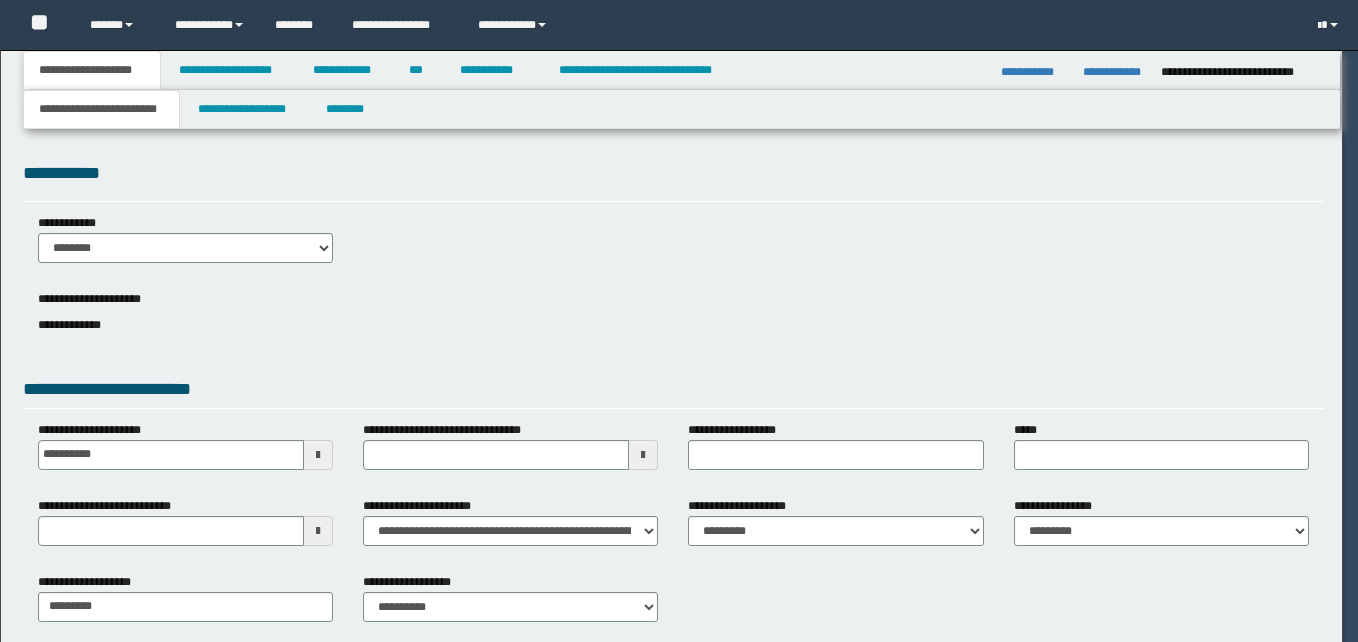 scroll, scrollTop: 0, scrollLeft: 0, axis: both 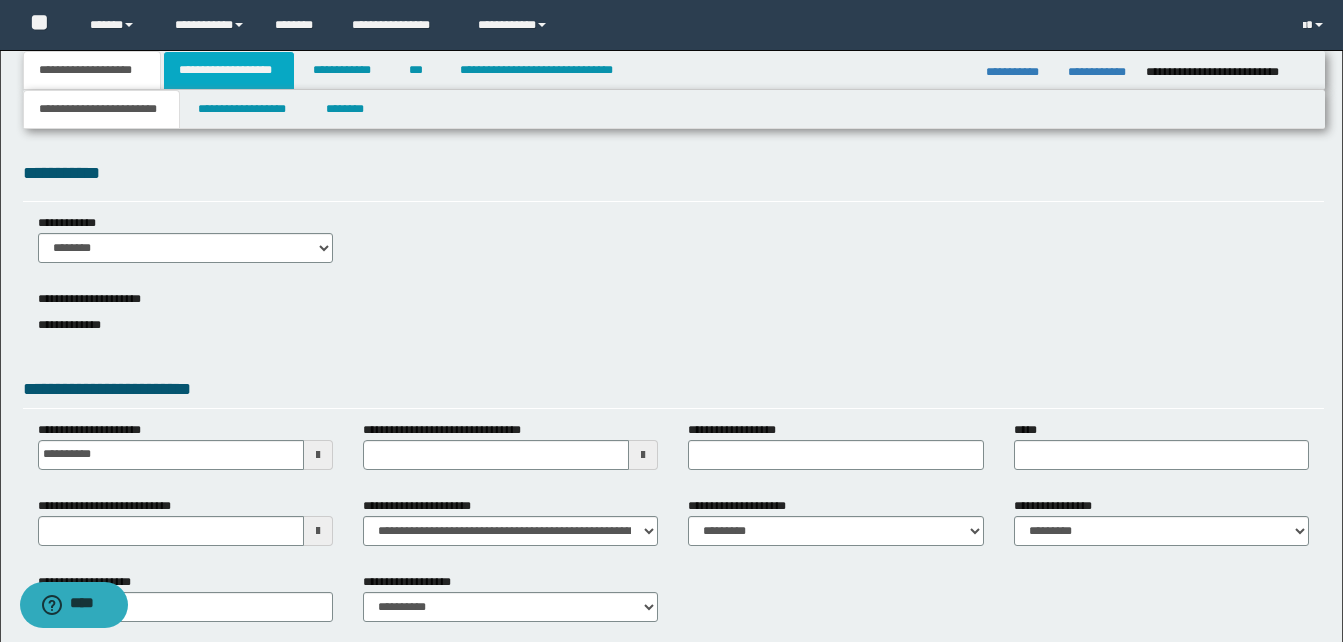 drag, startPoint x: 891, startPoint y: 23, endPoint x: 210, endPoint y: 69, distance: 682.5518 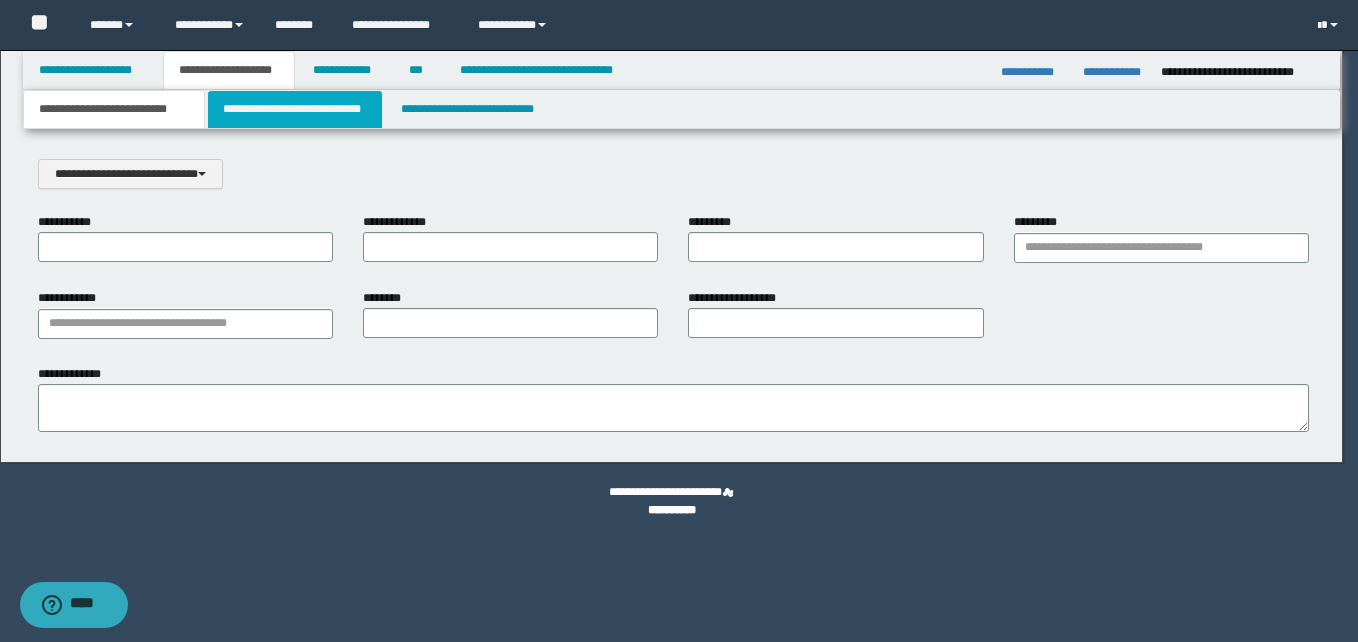 scroll, scrollTop: 0, scrollLeft: 0, axis: both 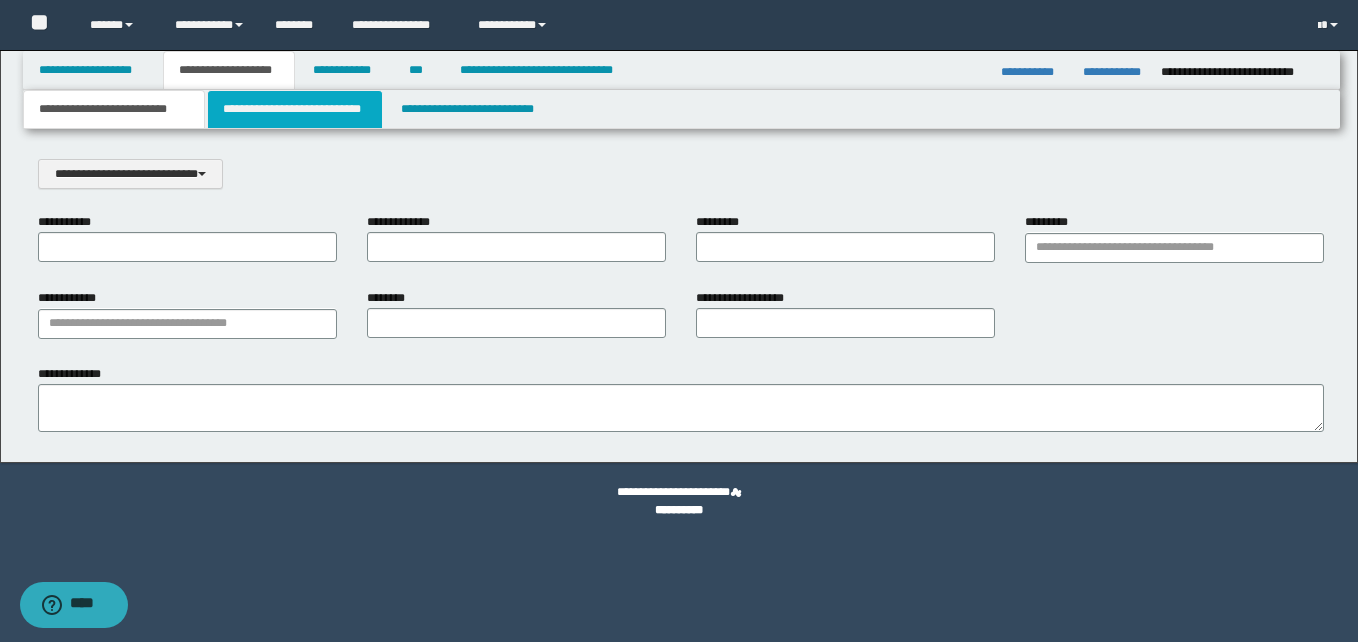 click on "**********" at bounding box center (295, 109) 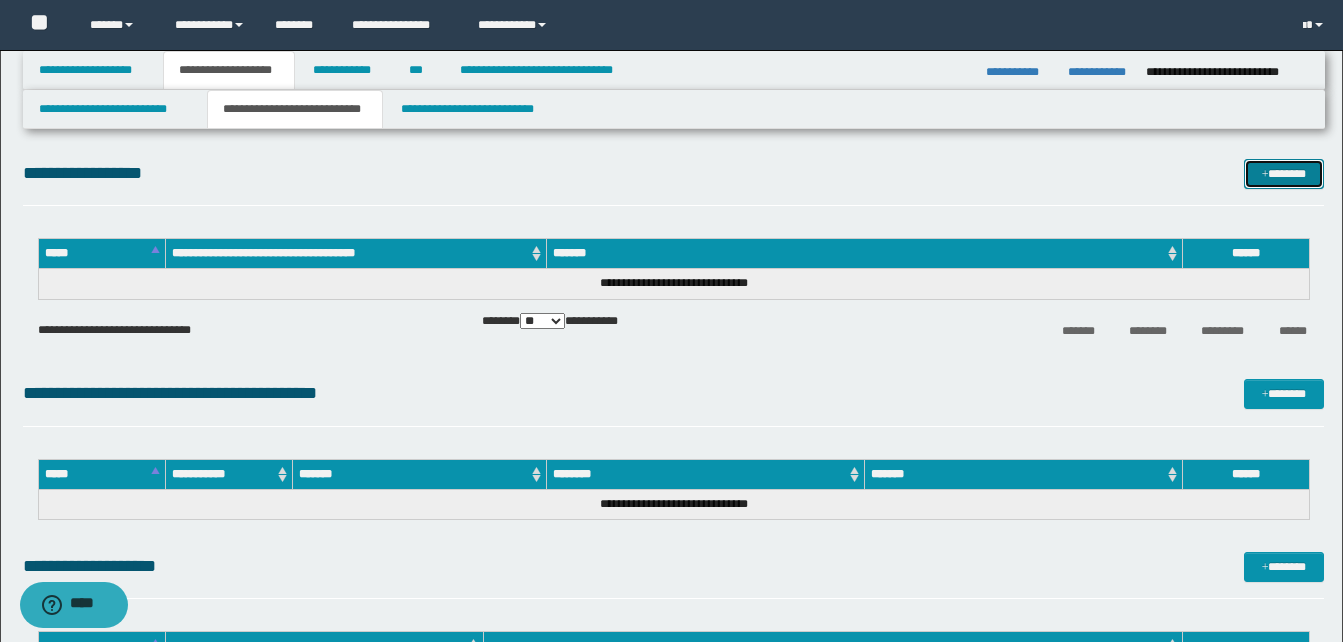 click on "*******" at bounding box center (1284, 174) 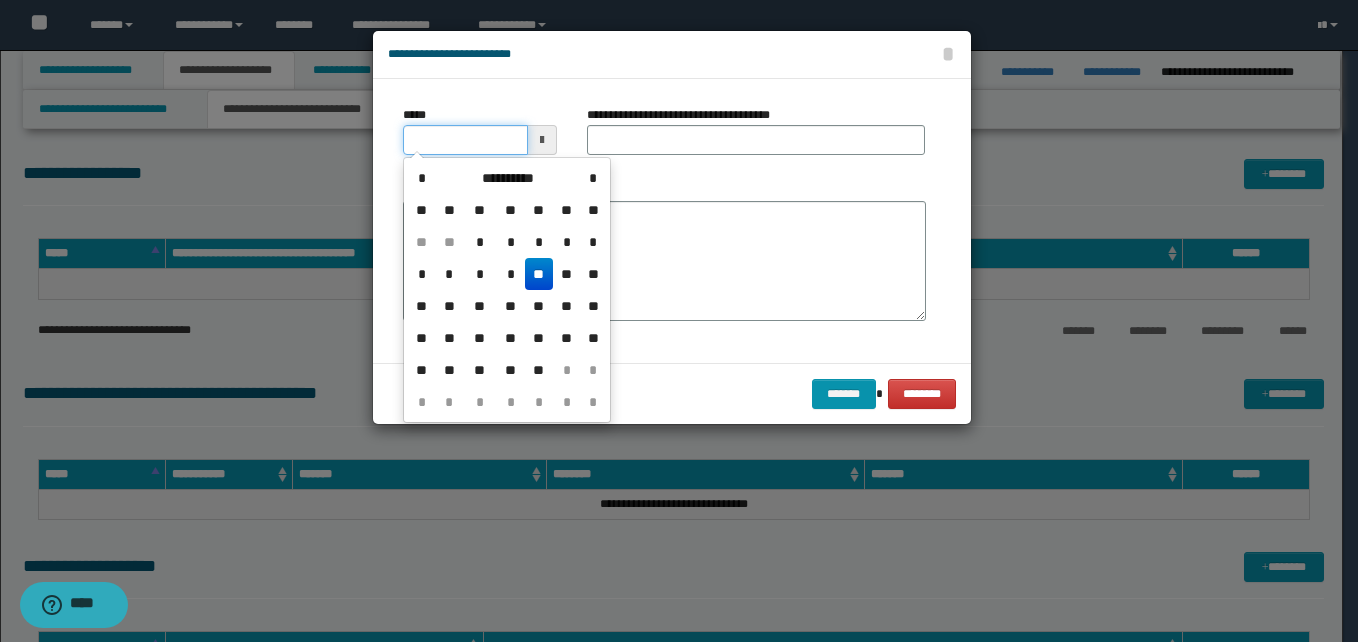 click on "*****" at bounding box center (465, 140) 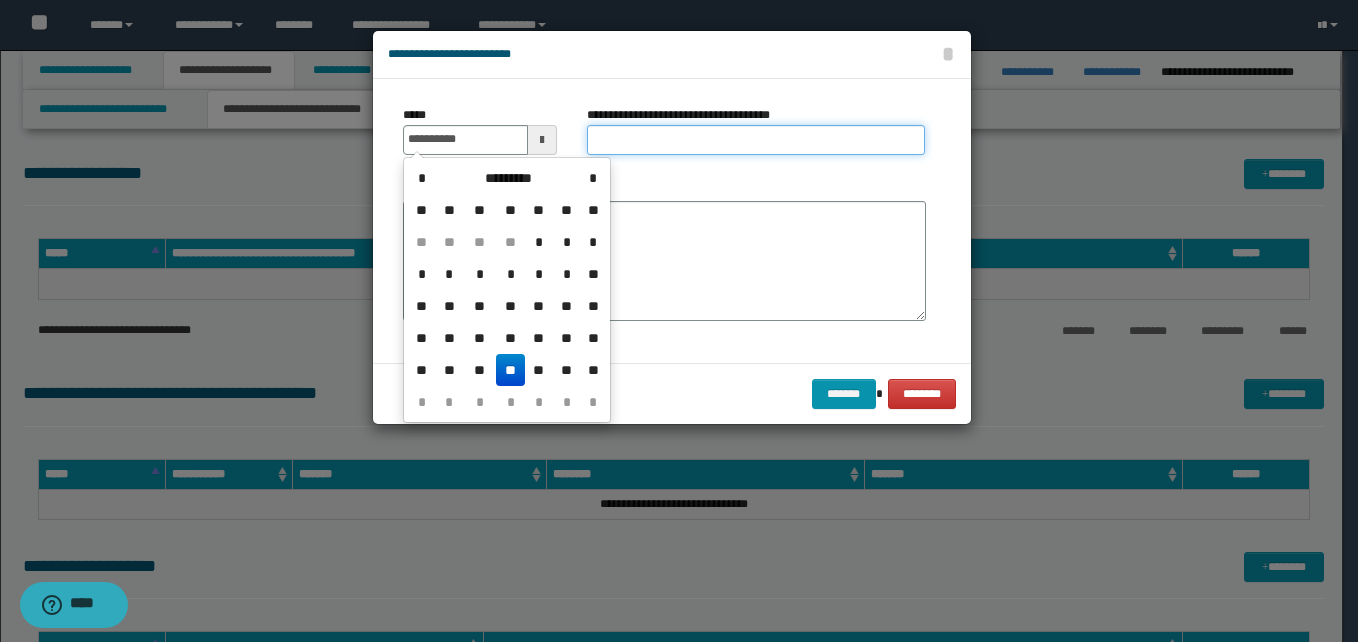 type on "**********" 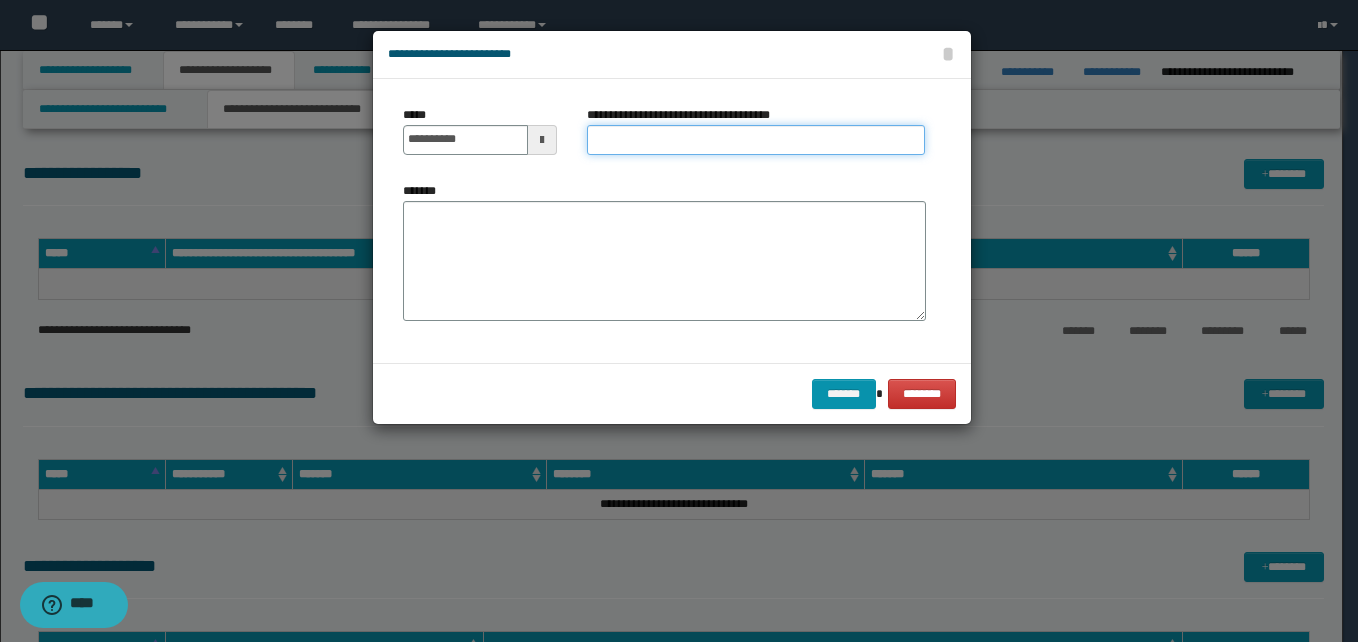 click on "**********" at bounding box center [756, 140] 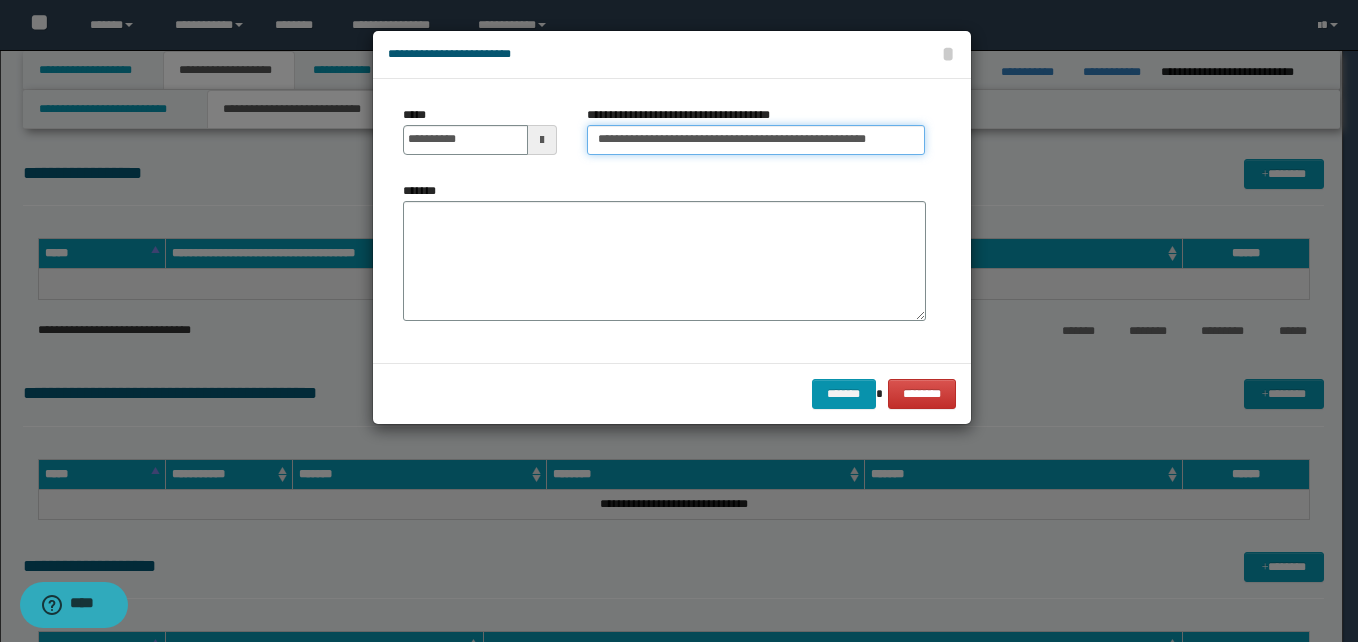 type on "**********" 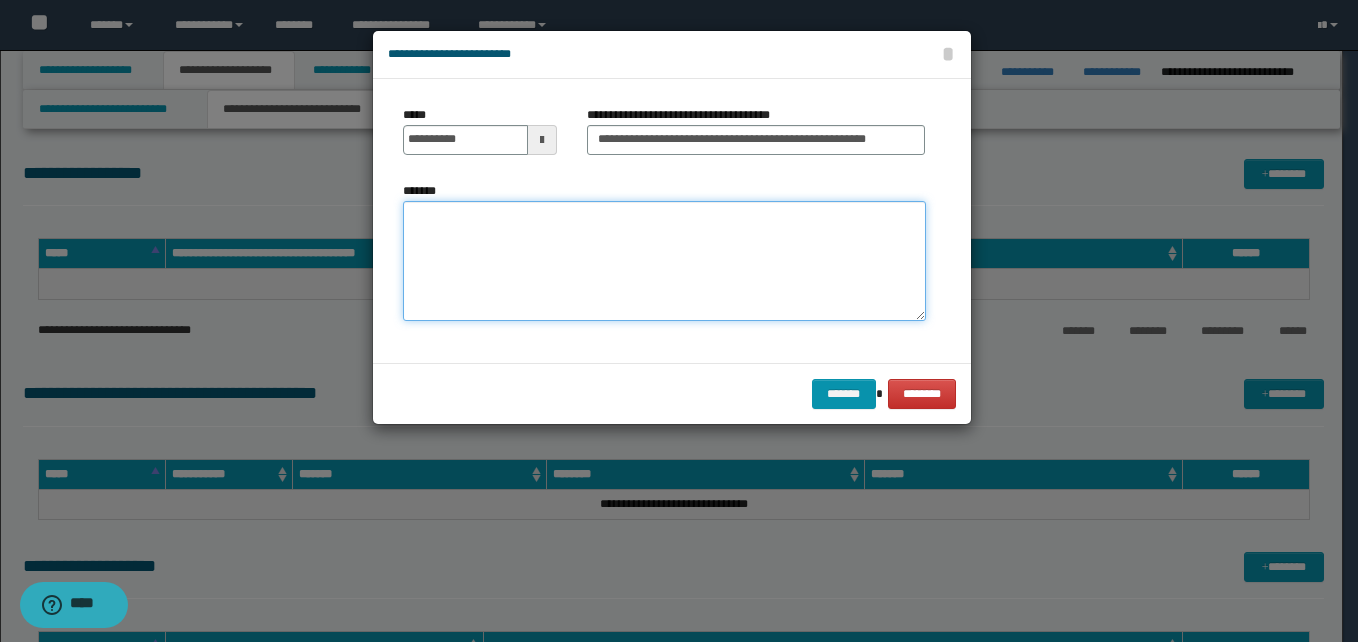 click on "*******" at bounding box center [664, 261] 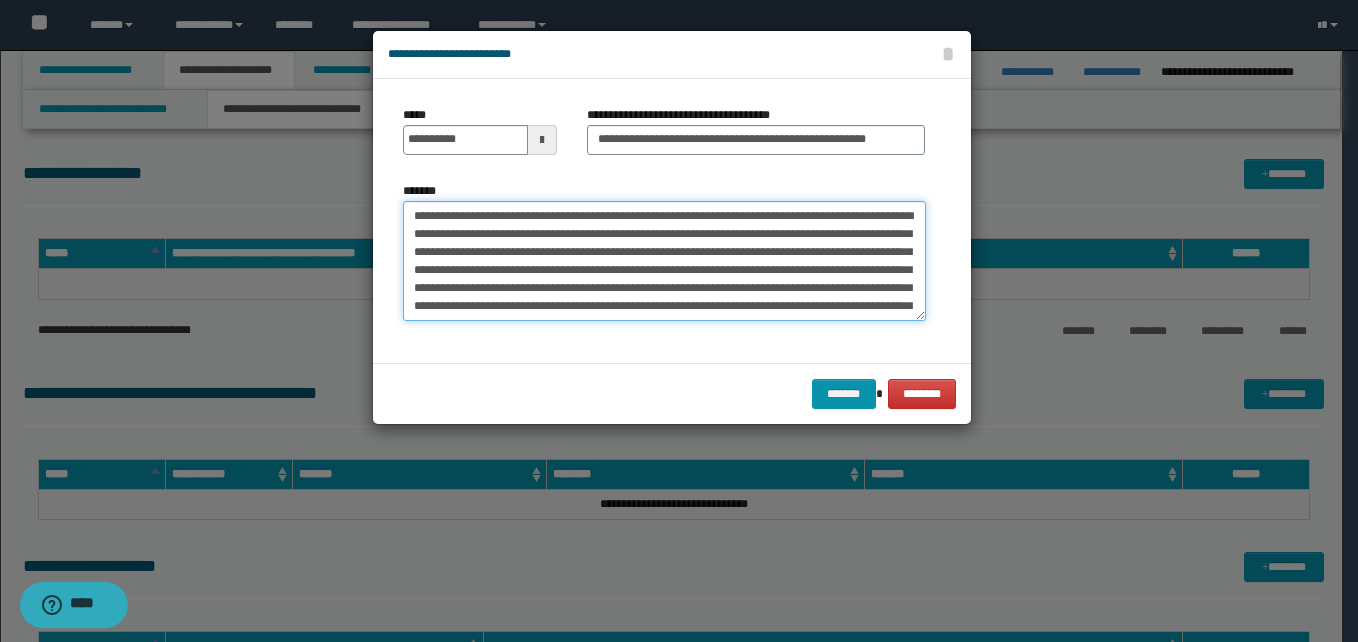 scroll, scrollTop: 156, scrollLeft: 0, axis: vertical 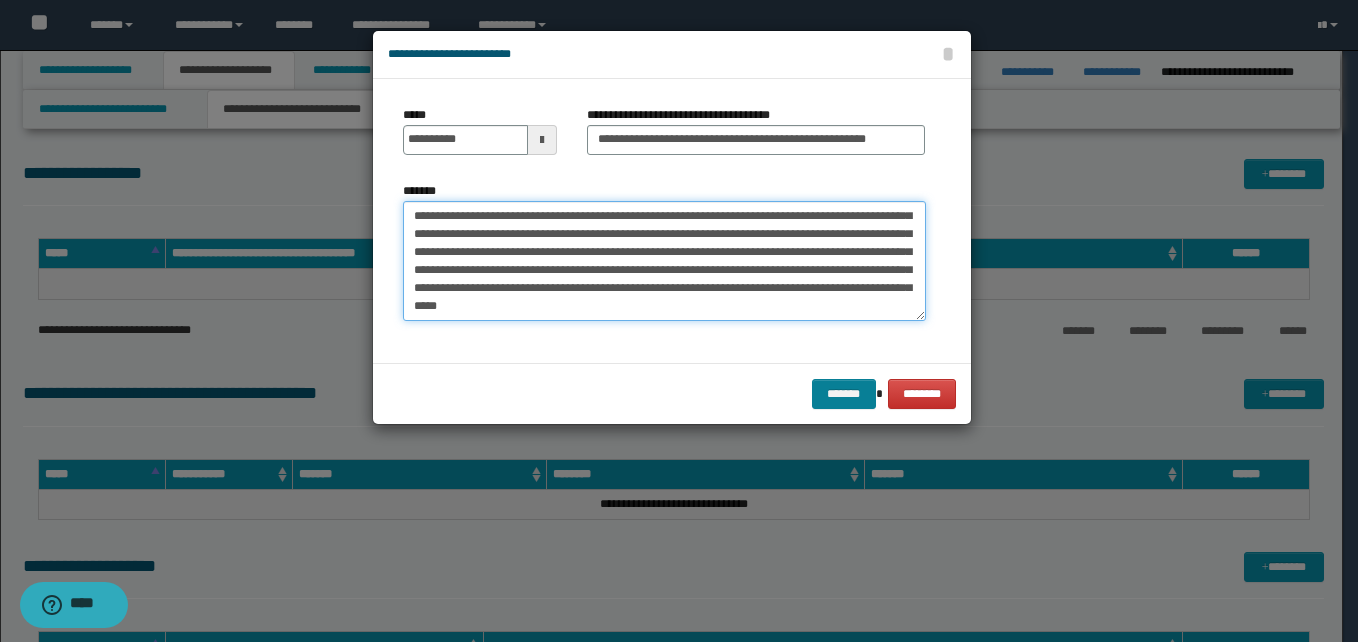 type on "**********" 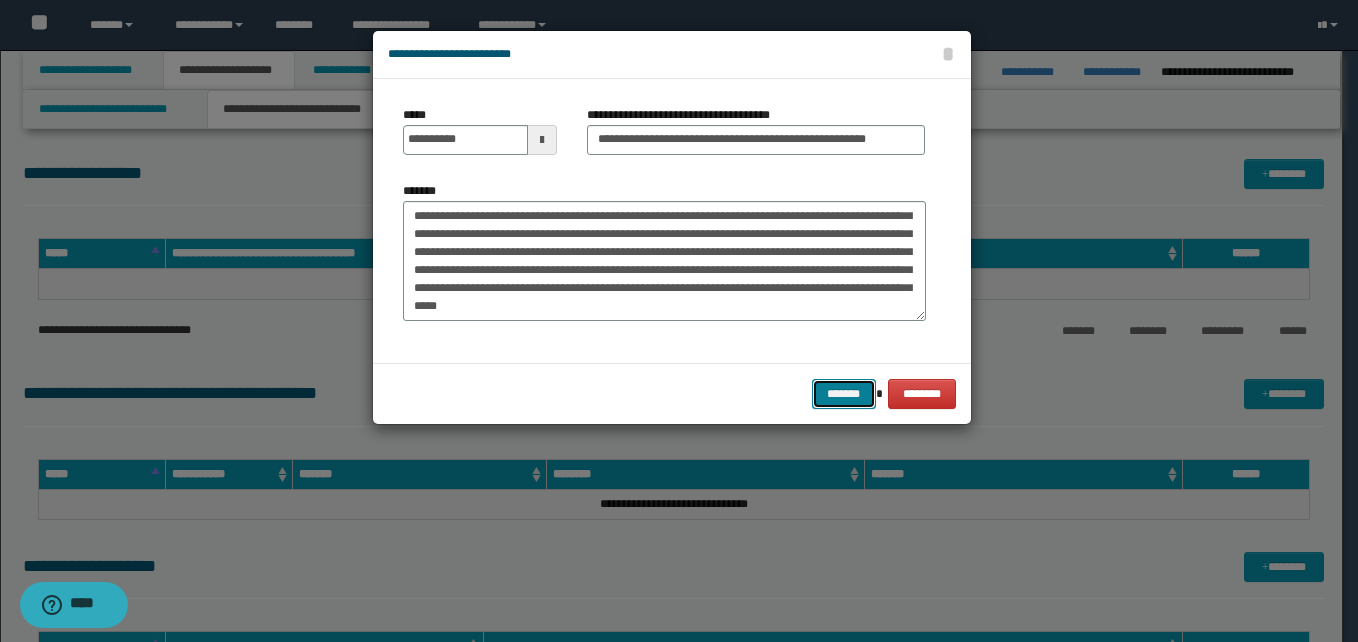 click on "*******" at bounding box center (844, 394) 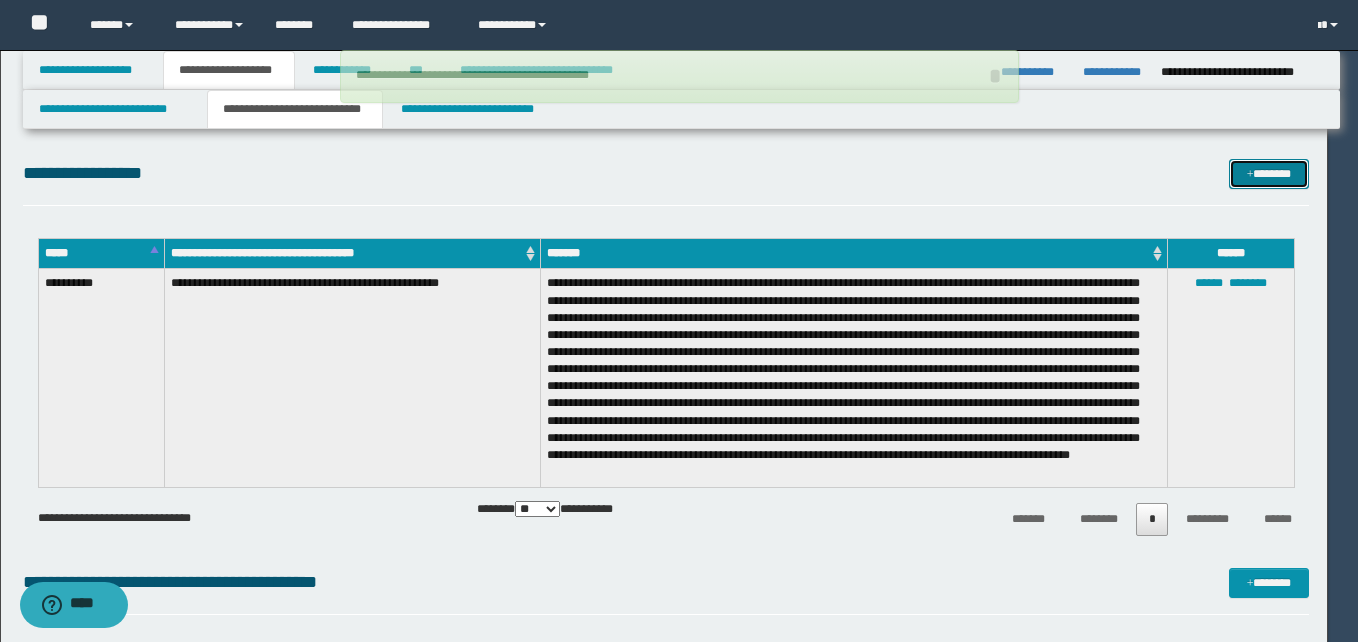 type 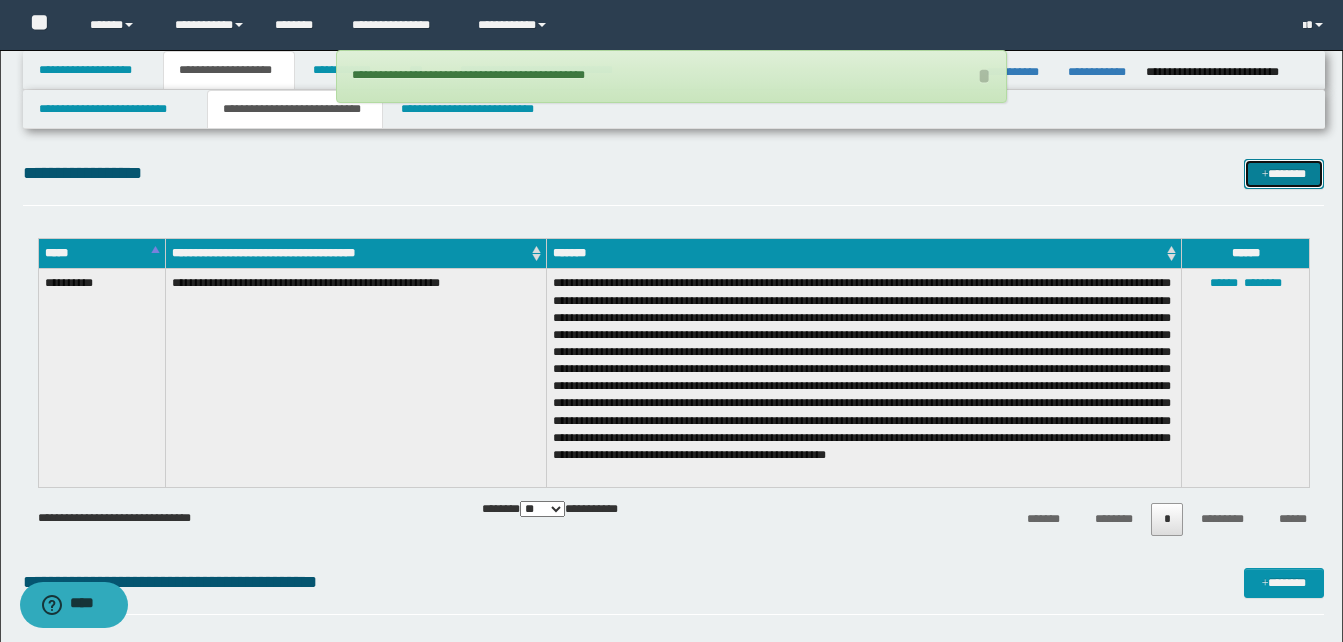 click on "*******" at bounding box center [1284, 174] 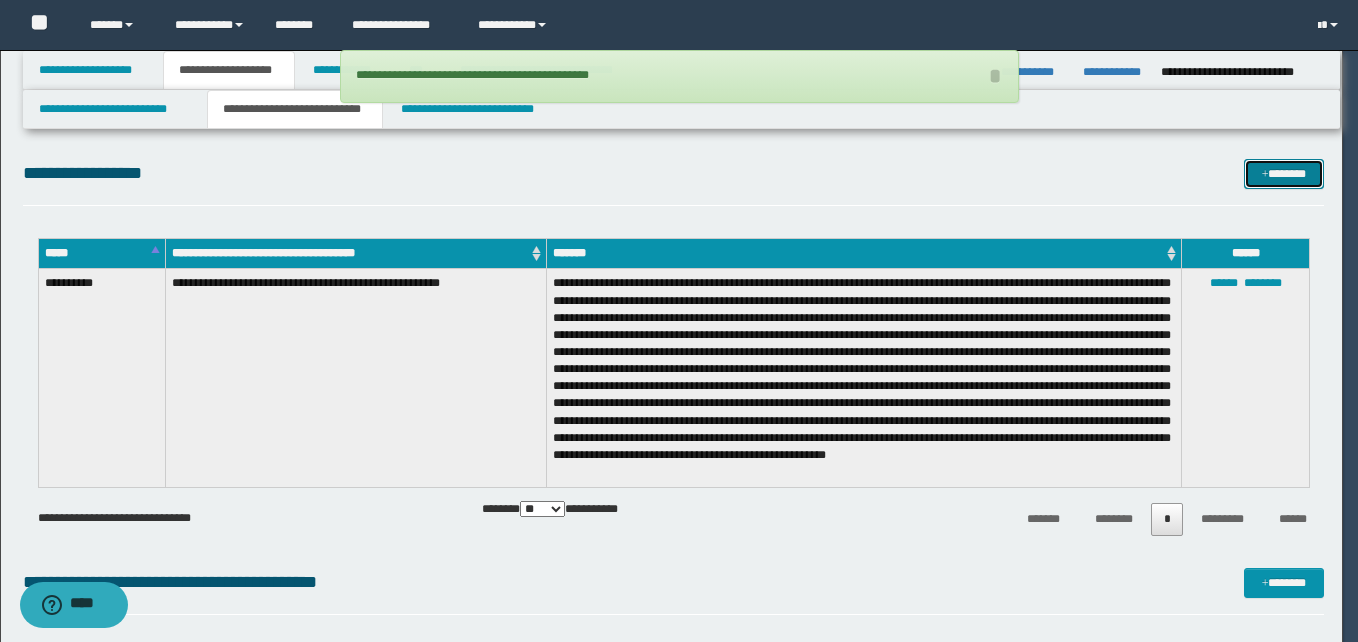 scroll, scrollTop: 0, scrollLeft: 0, axis: both 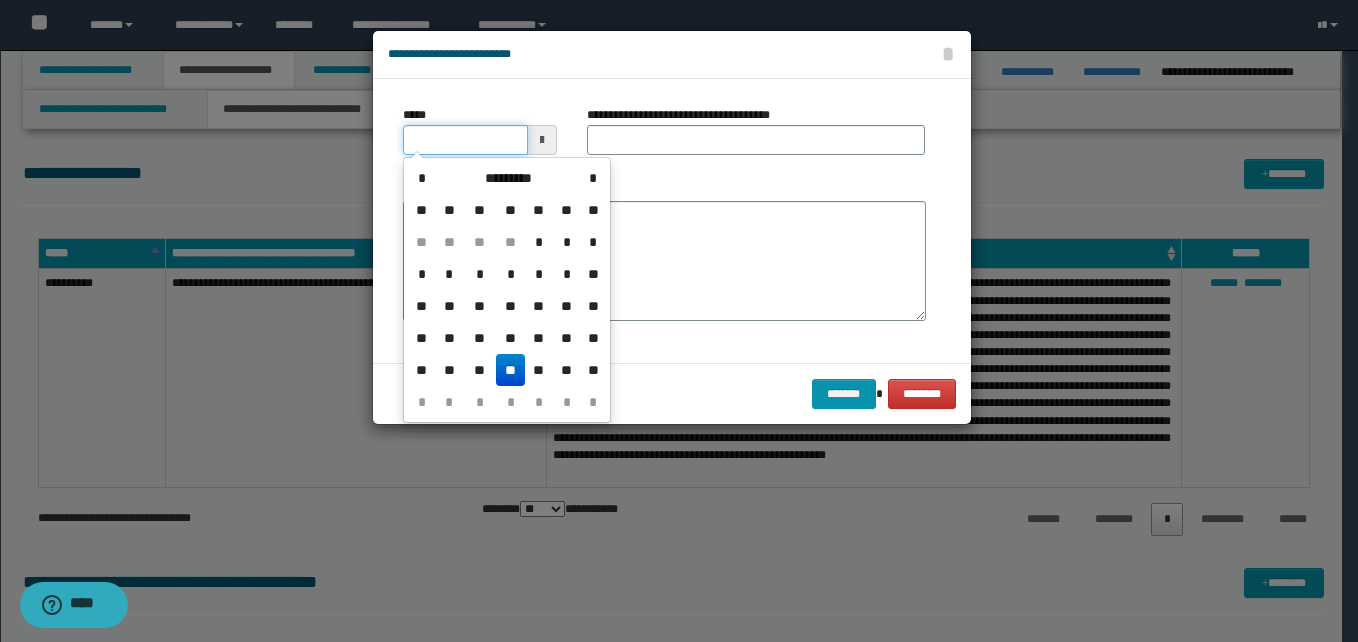 click on "*****" at bounding box center (465, 140) 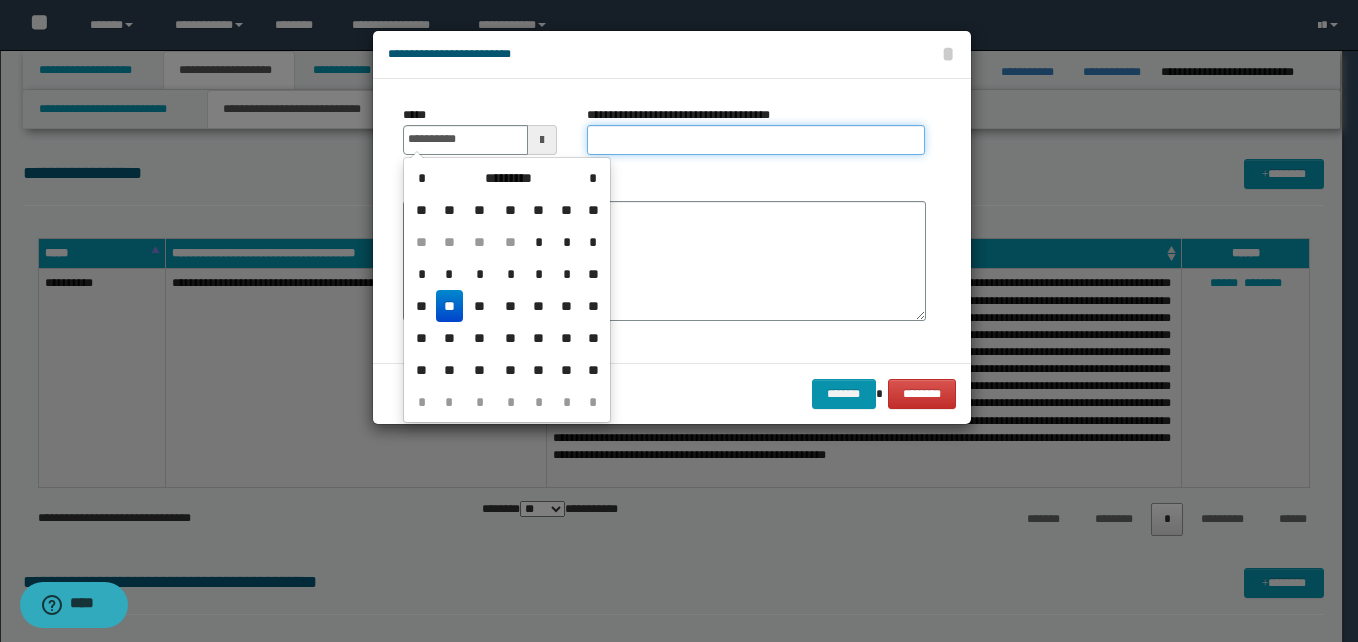 type on "**********" 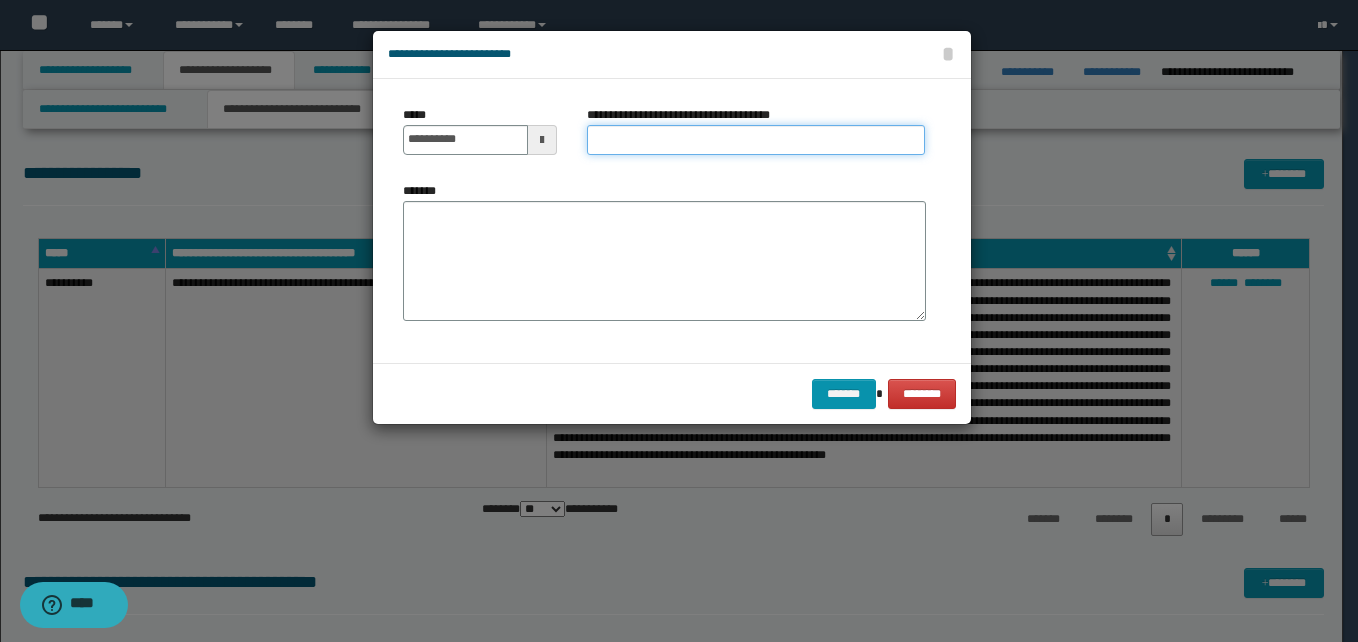click on "**********" at bounding box center (756, 140) 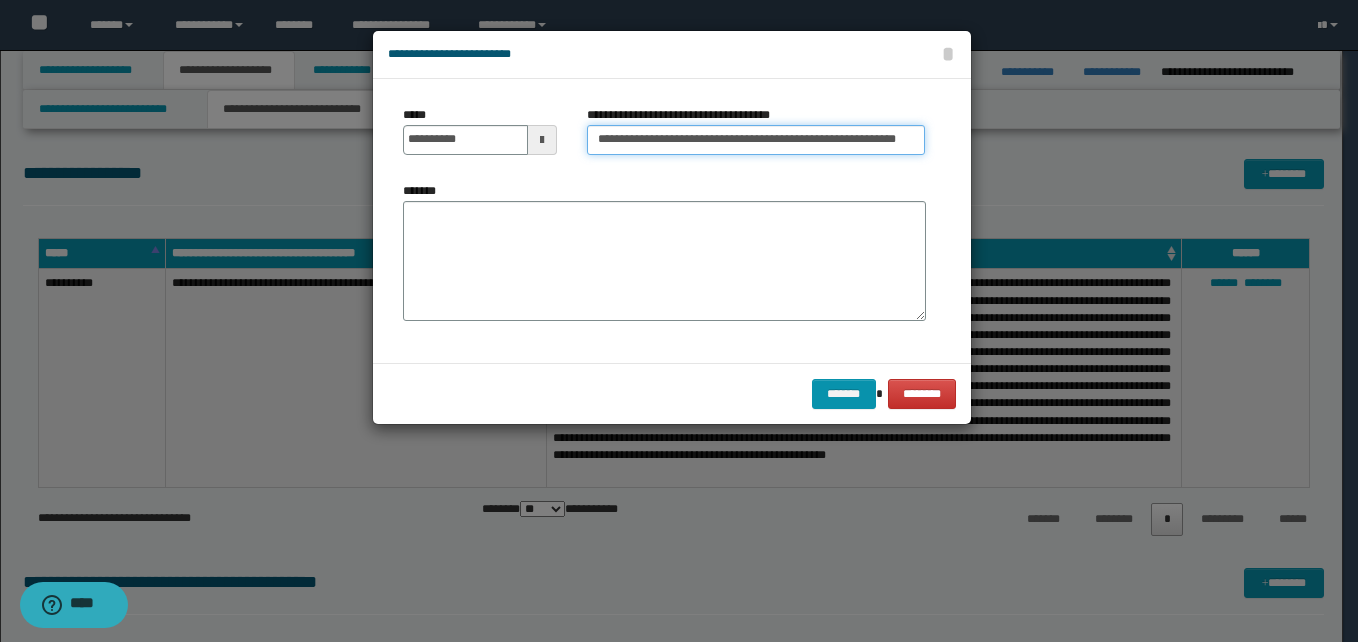 scroll, scrollTop: 0, scrollLeft: 18, axis: horizontal 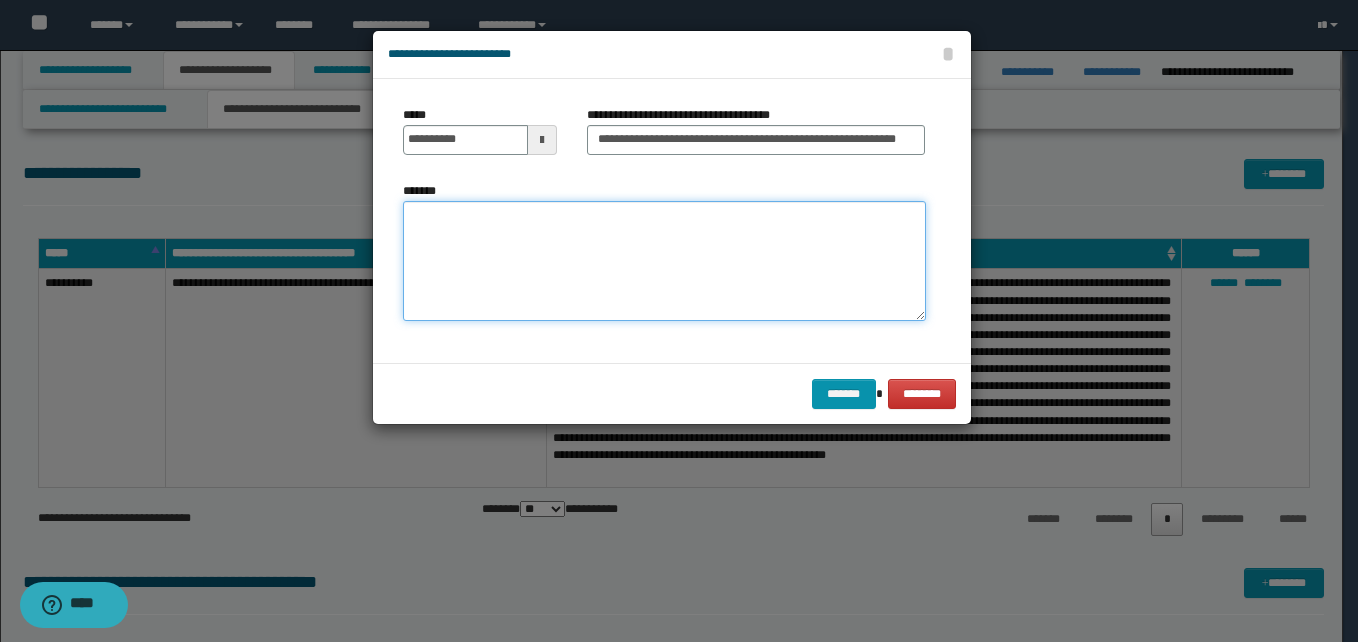 click on "*******" at bounding box center (664, 261) 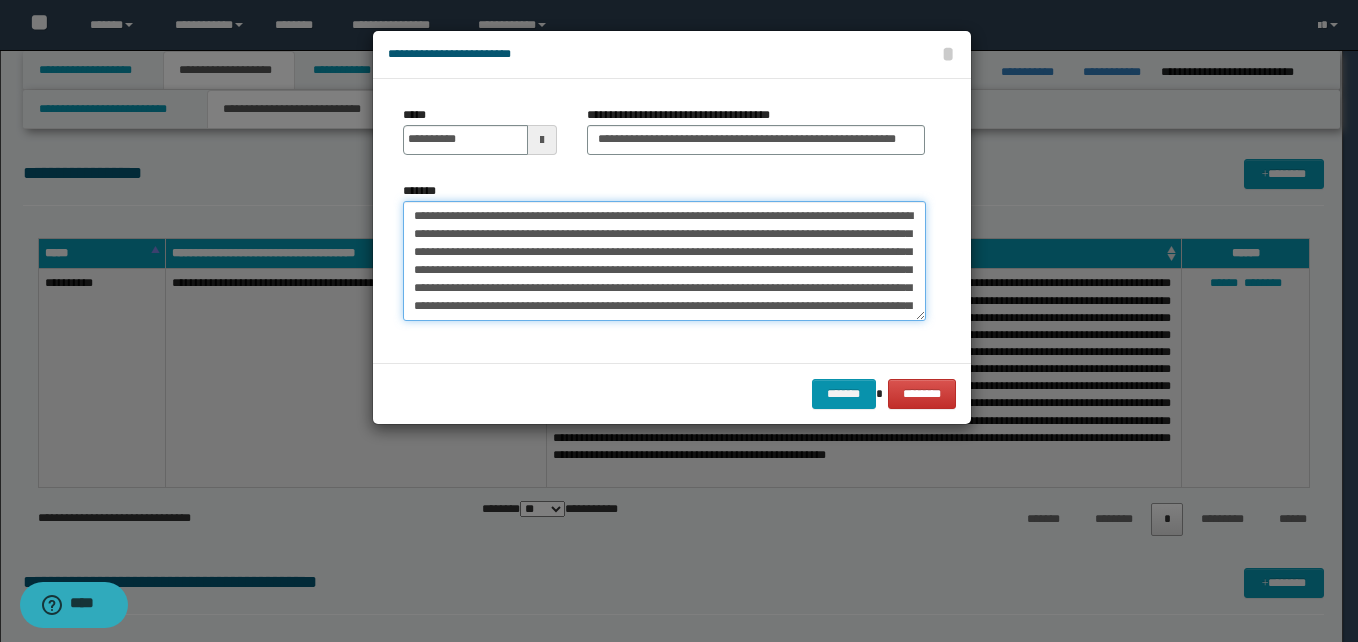 scroll, scrollTop: 120, scrollLeft: 0, axis: vertical 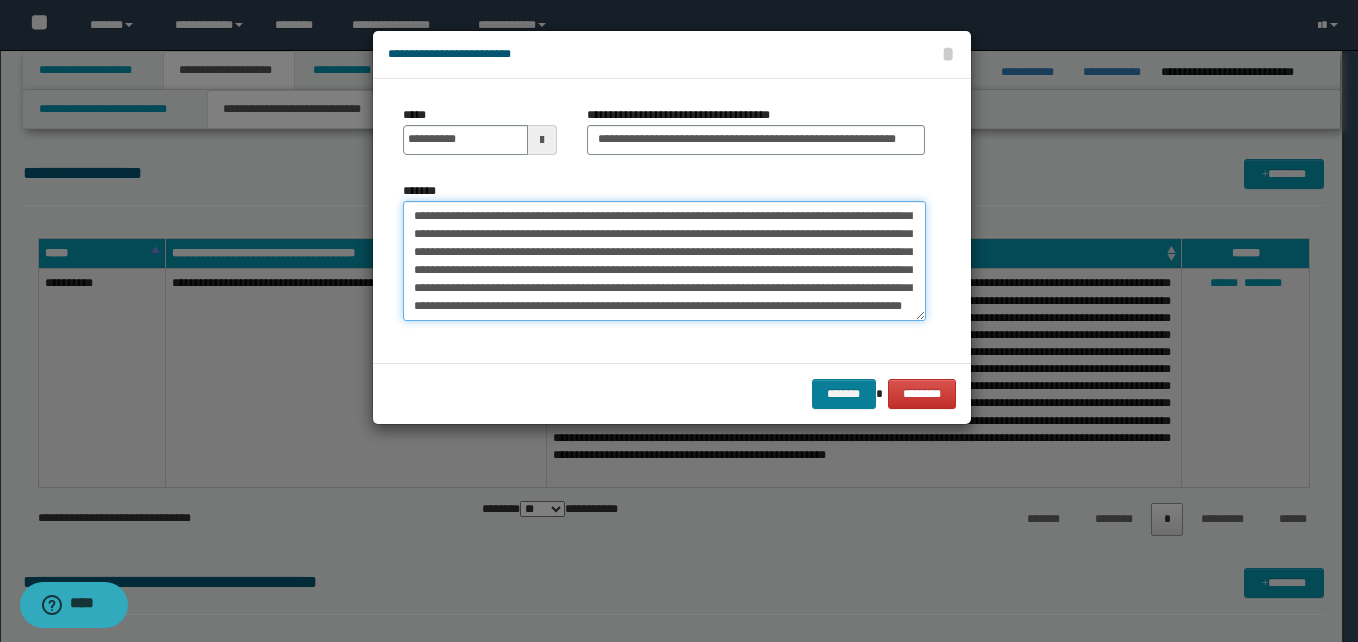 type on "**********" 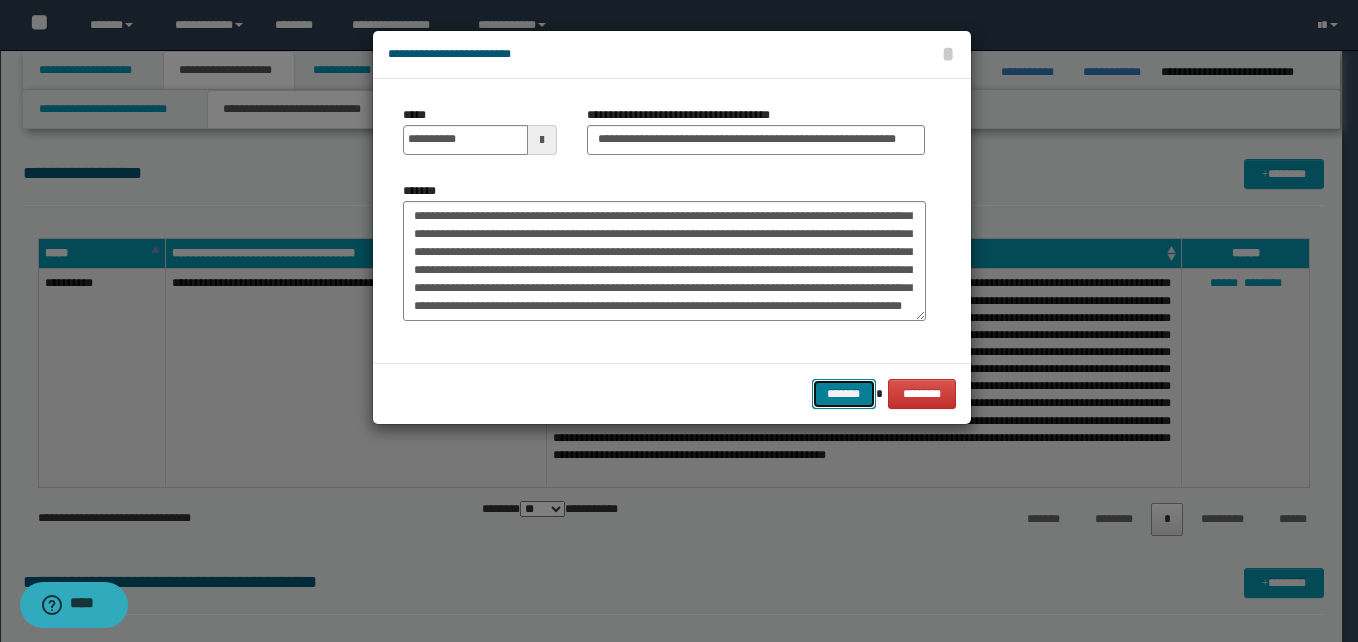 click on "*******" at bounding box center [844, 394] 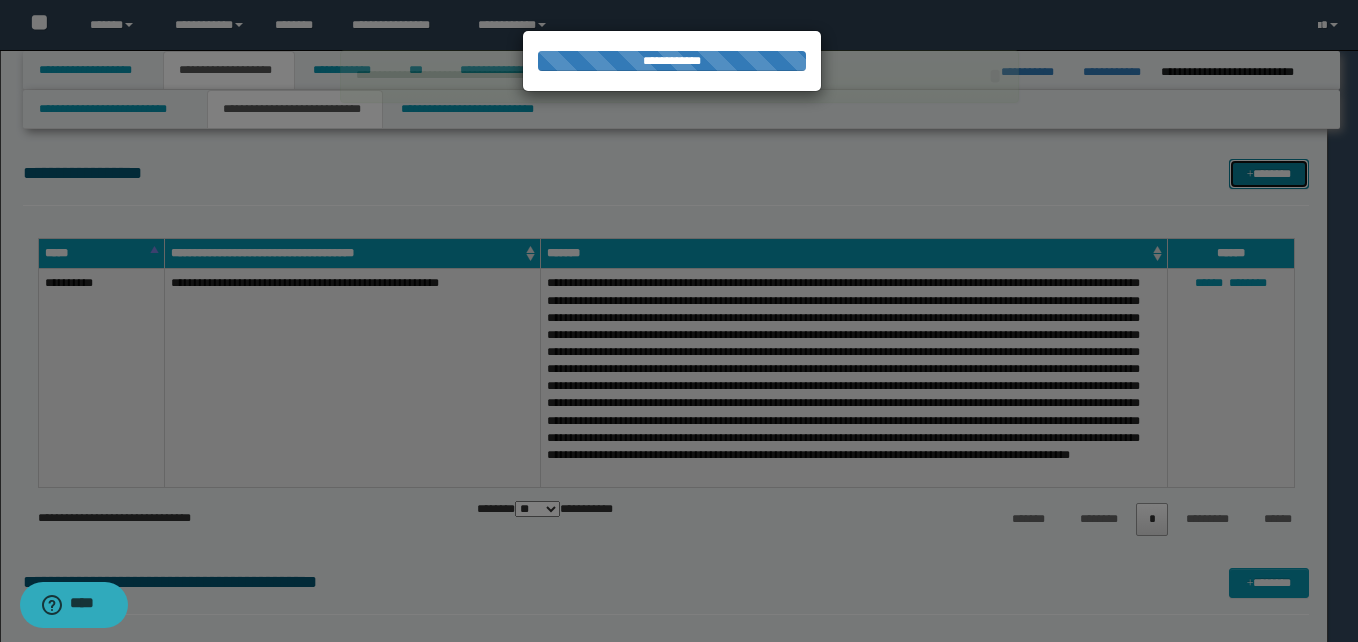 type 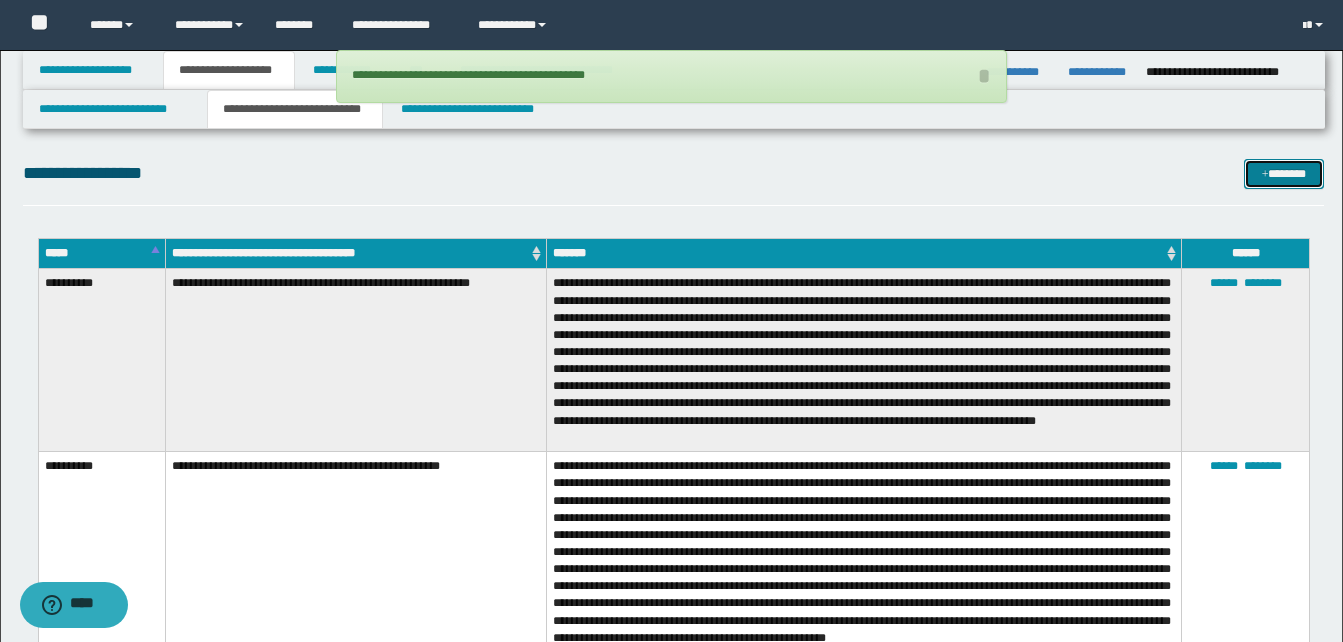 click on "*******" at bounding box center [1284, 174] 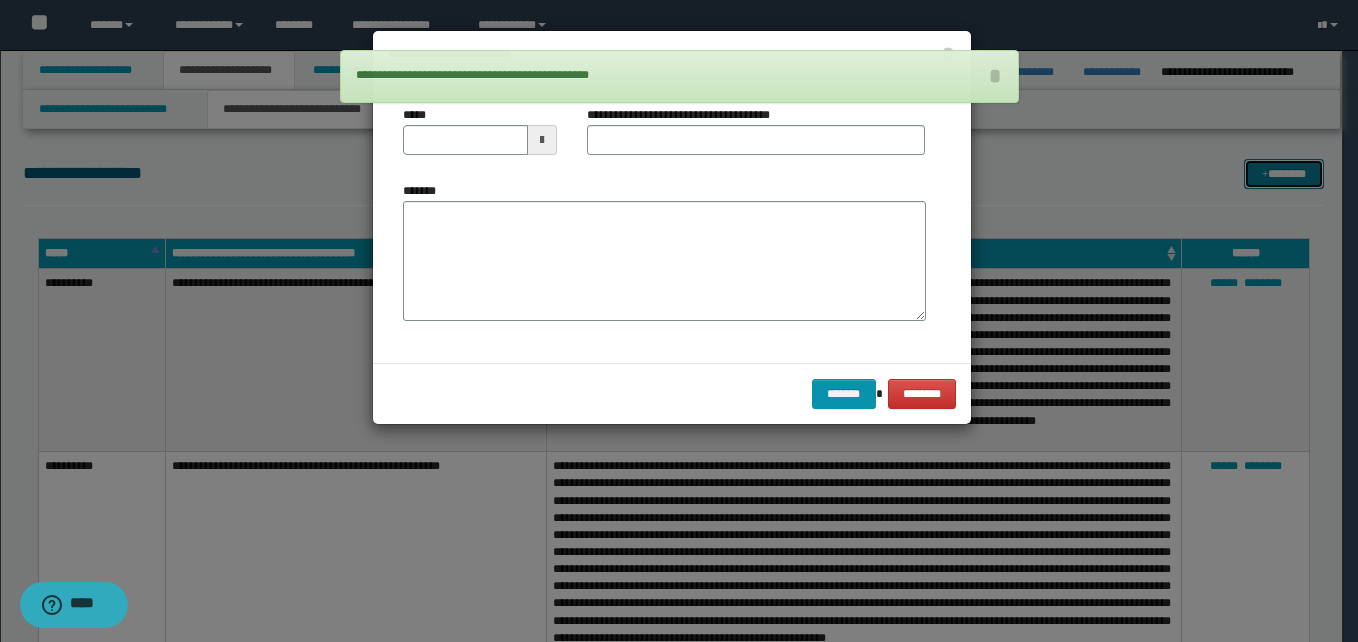 scroll, scrollTop: 0, scrollLeft: 0, axis: both 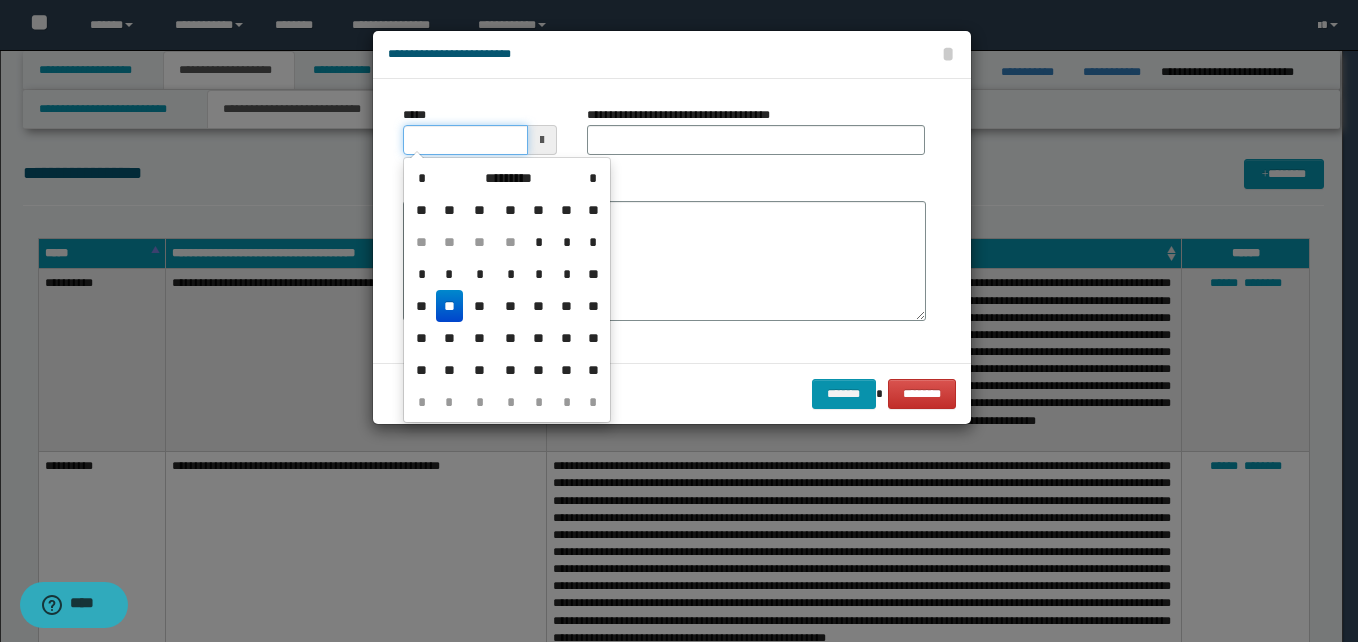 click on "*****" at bounding box center (465, 140) 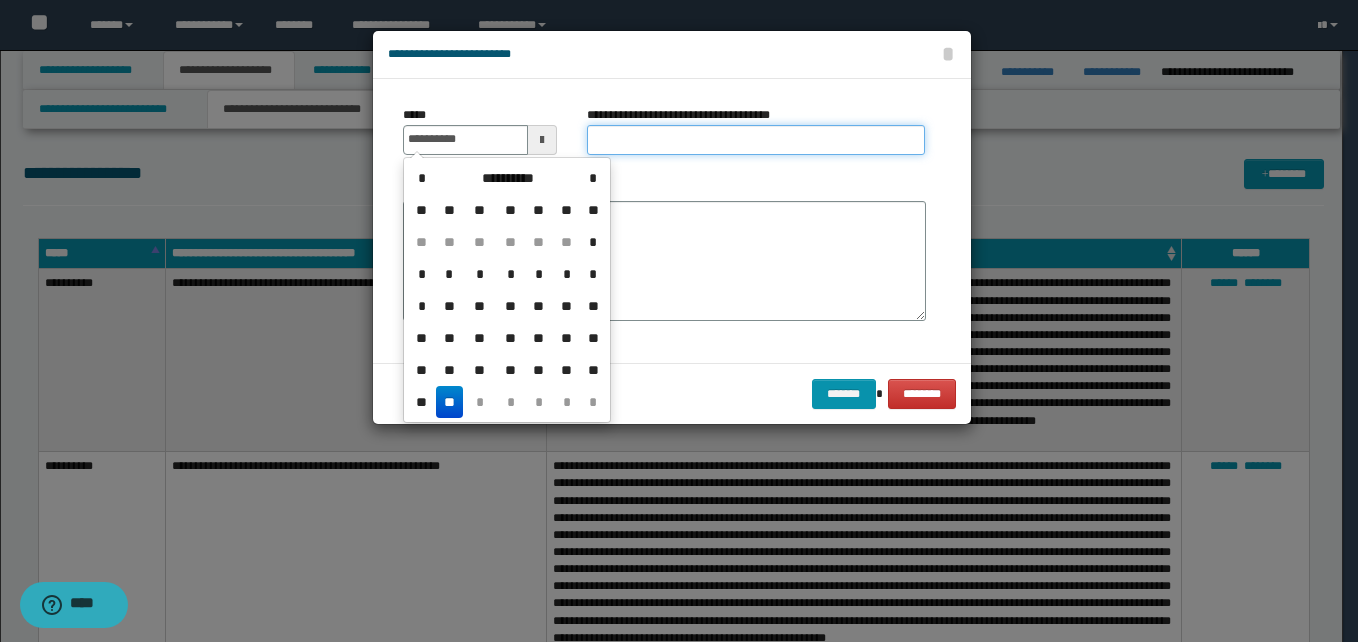 type on "**********" 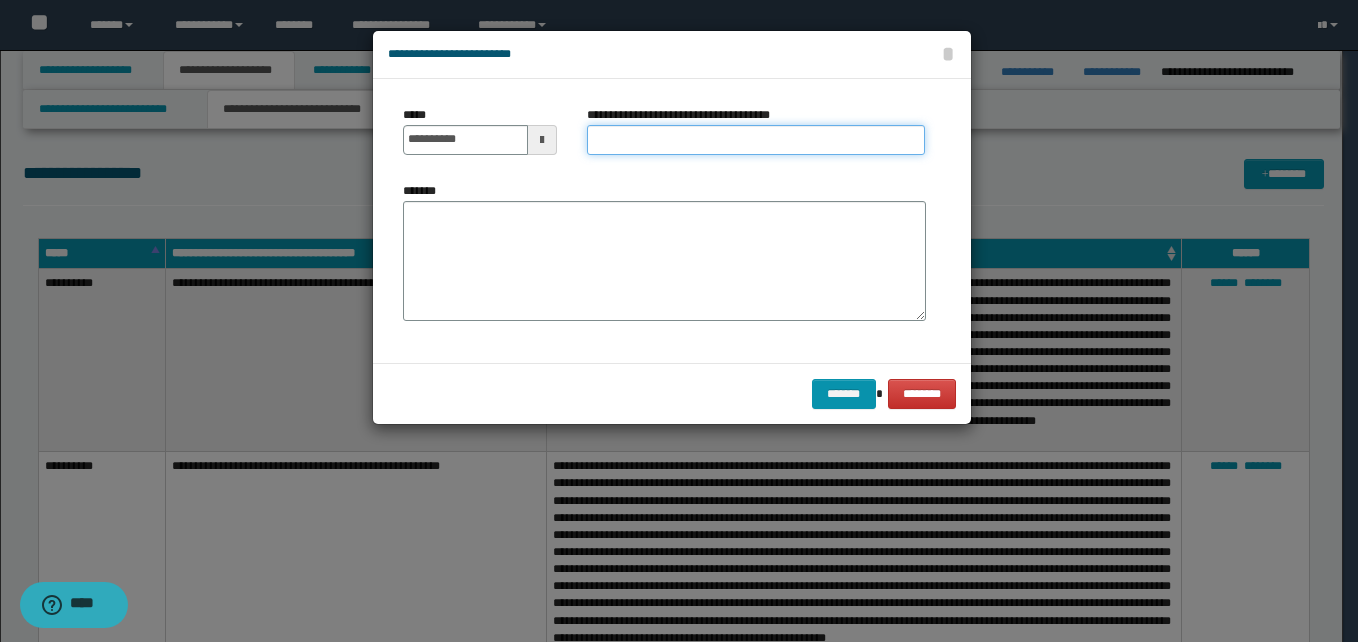 paste on "**********" 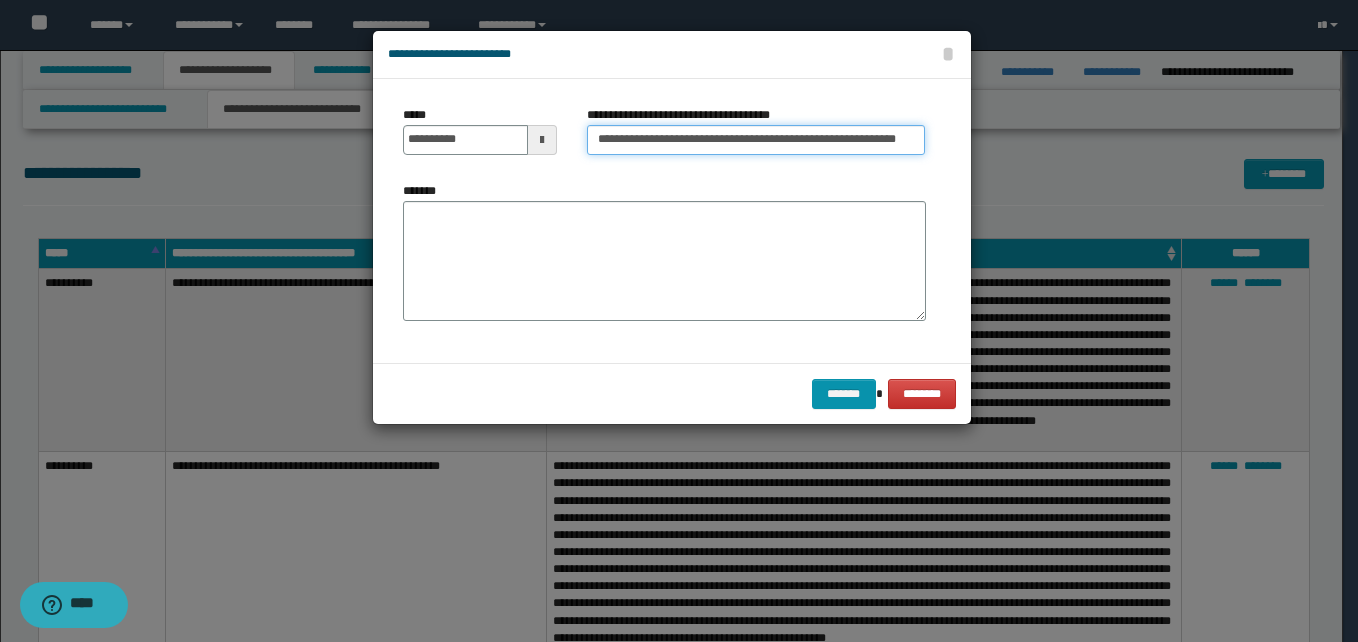 scroll, scrollTop: 0, scrollLeft: 18, axis: horizontal 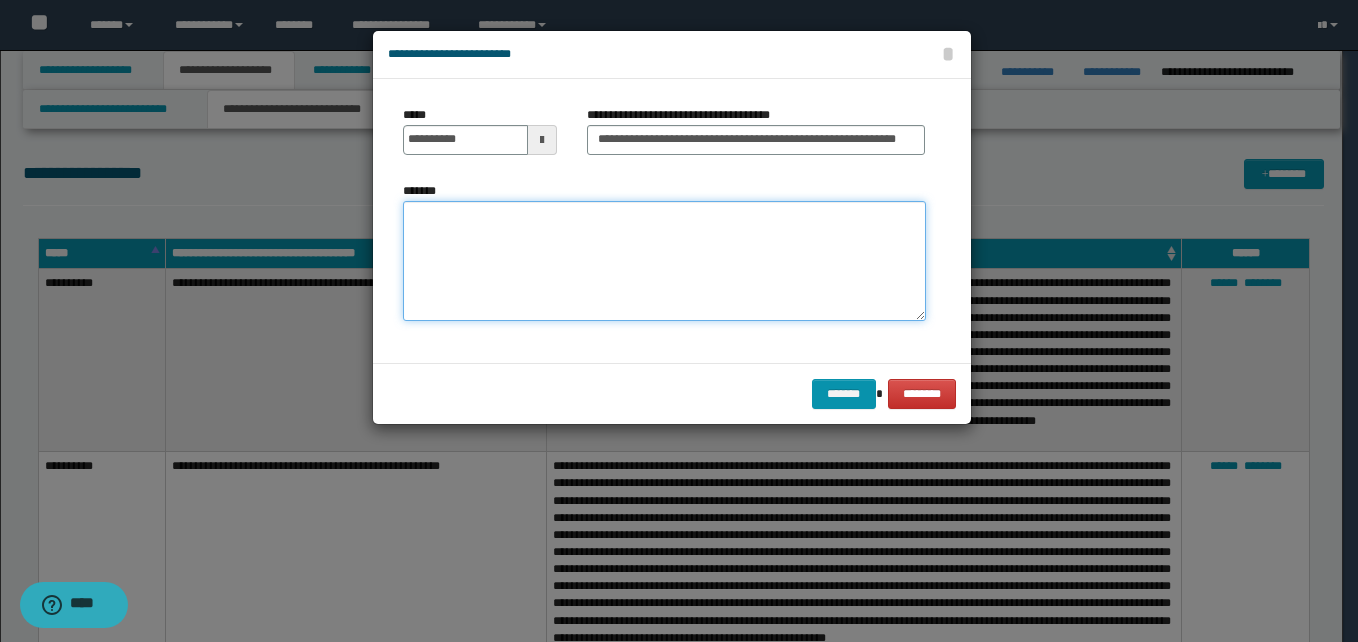 click on "*******" at bounding box center [664, 261] 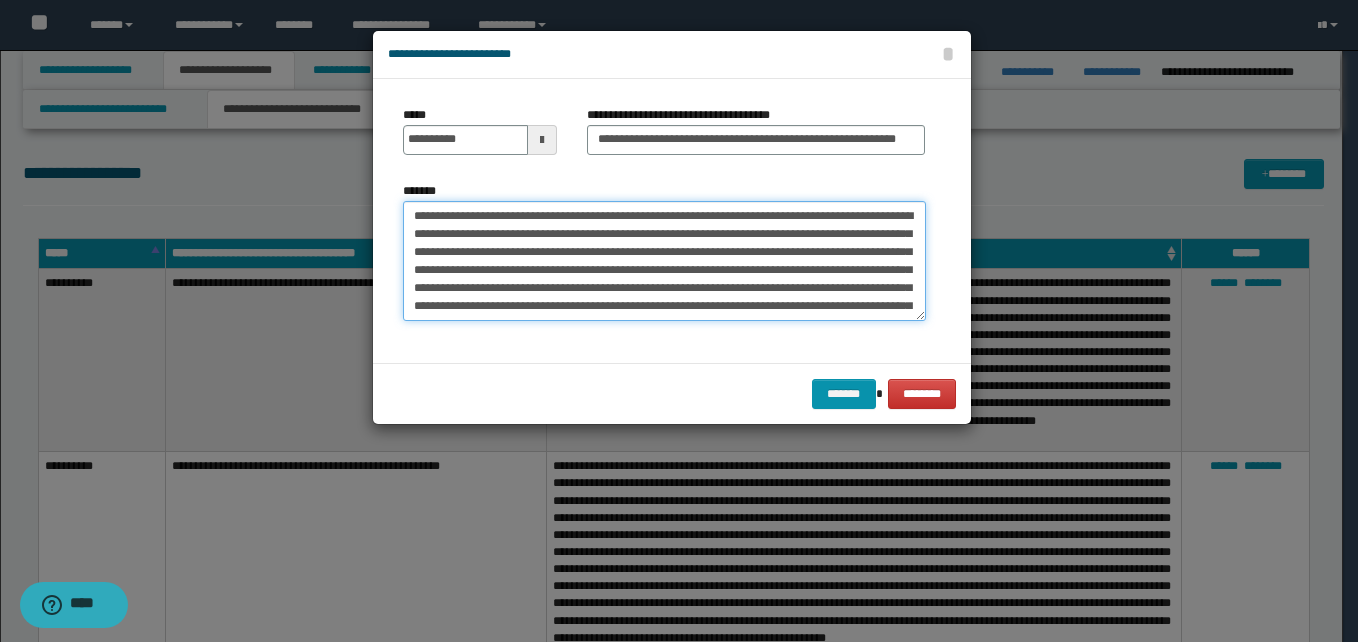 scroll, scrollTop: 48, scrollLeft: 0, axis: vertical 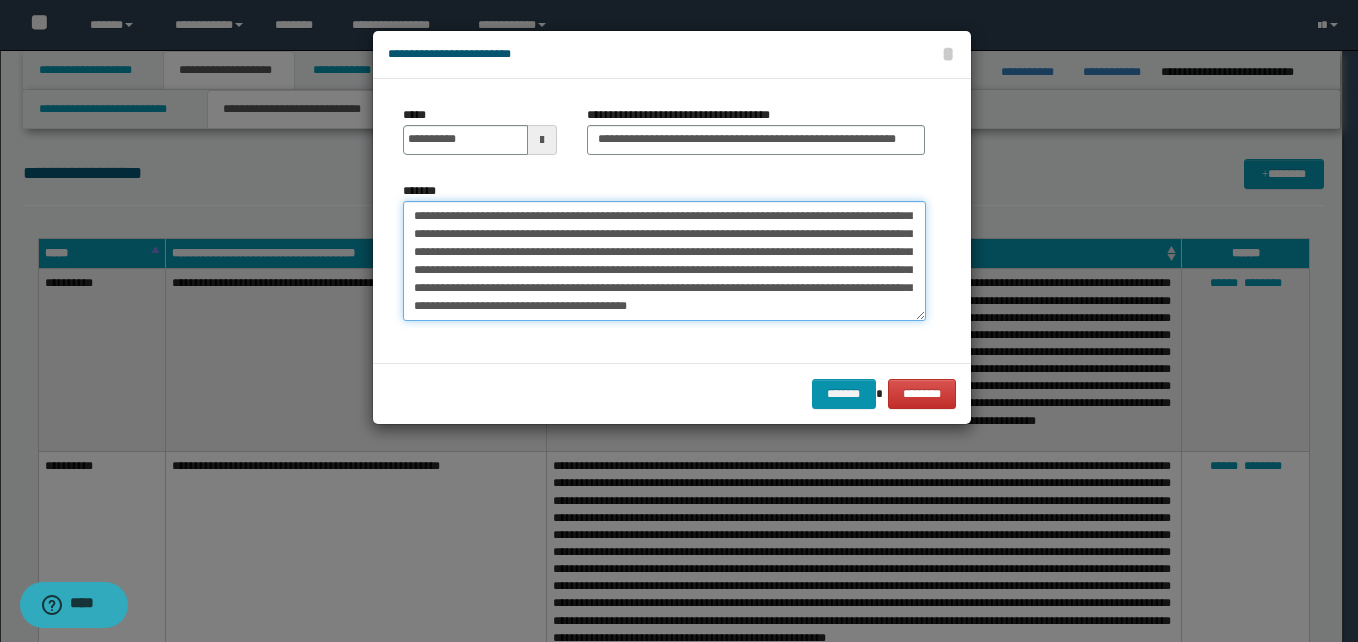 click on "**********" at bounding box center [664, 261] 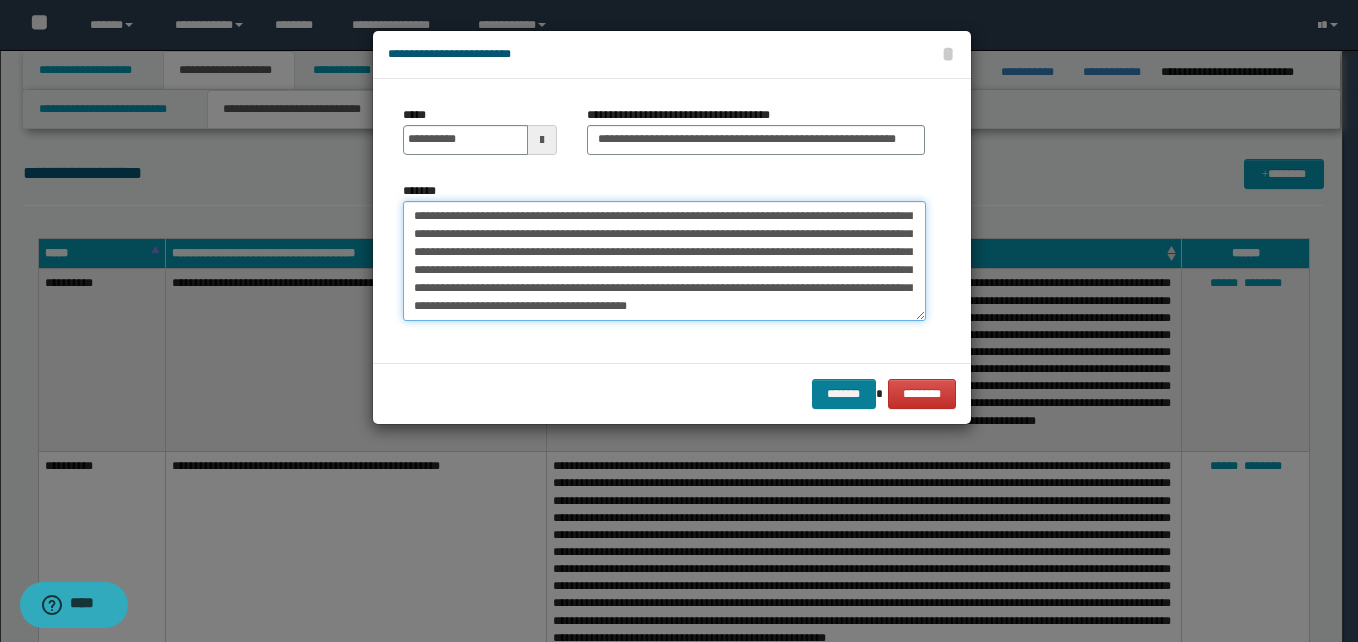 type on "**********" 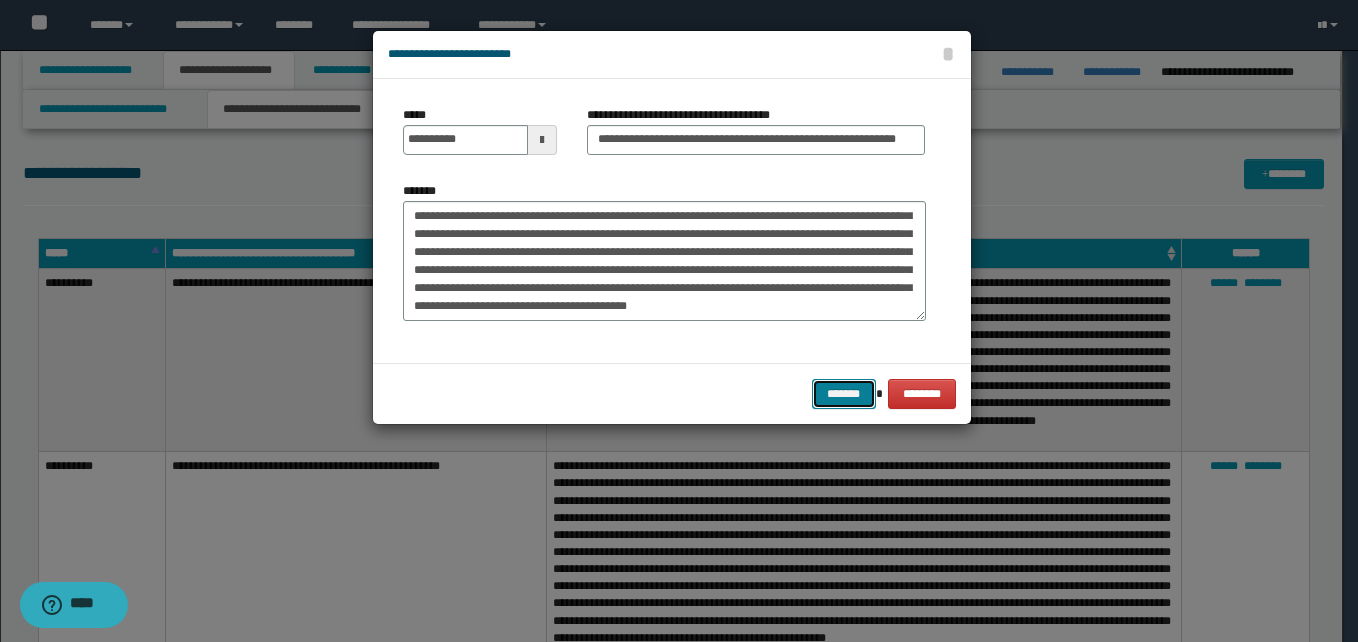 click on "*******" at bounding box center [844, 394] 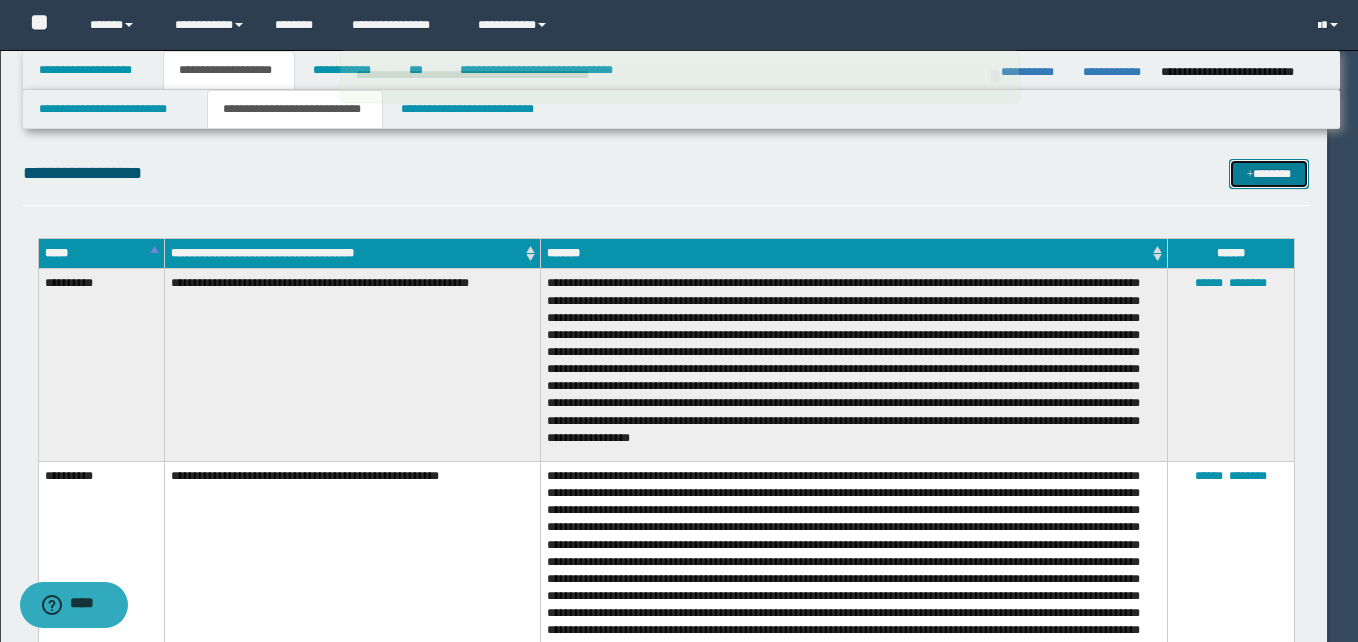 type 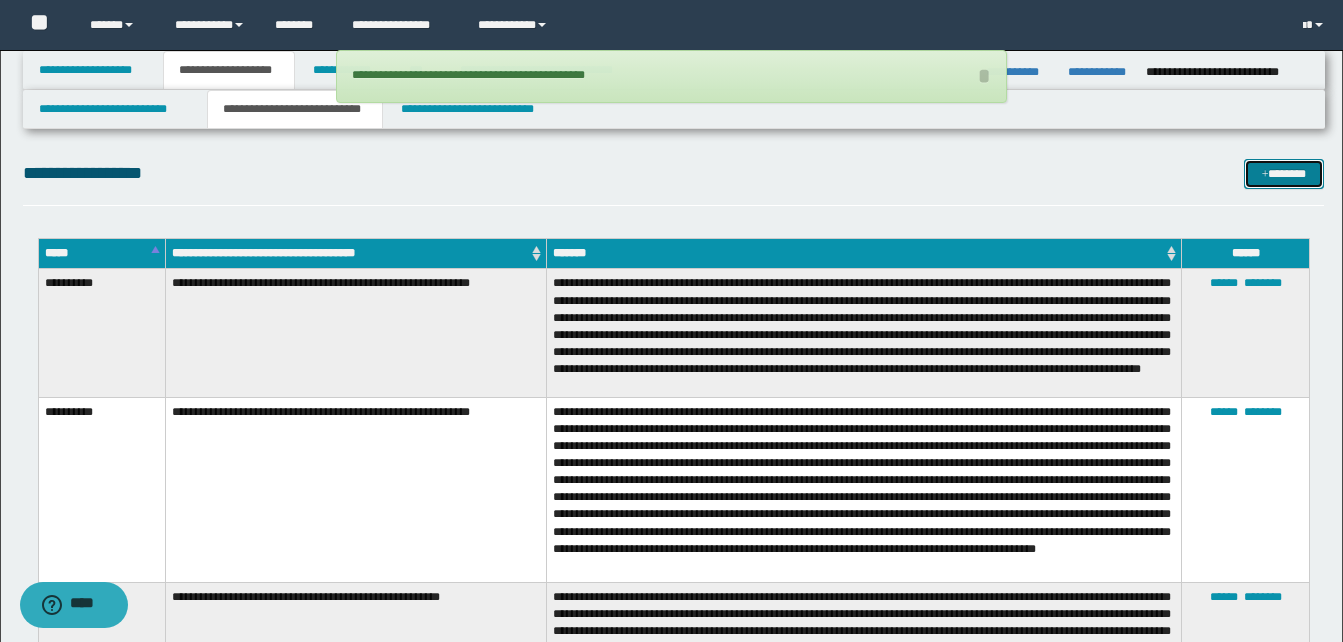 click on "*******" at bounding box center (1284, 174) 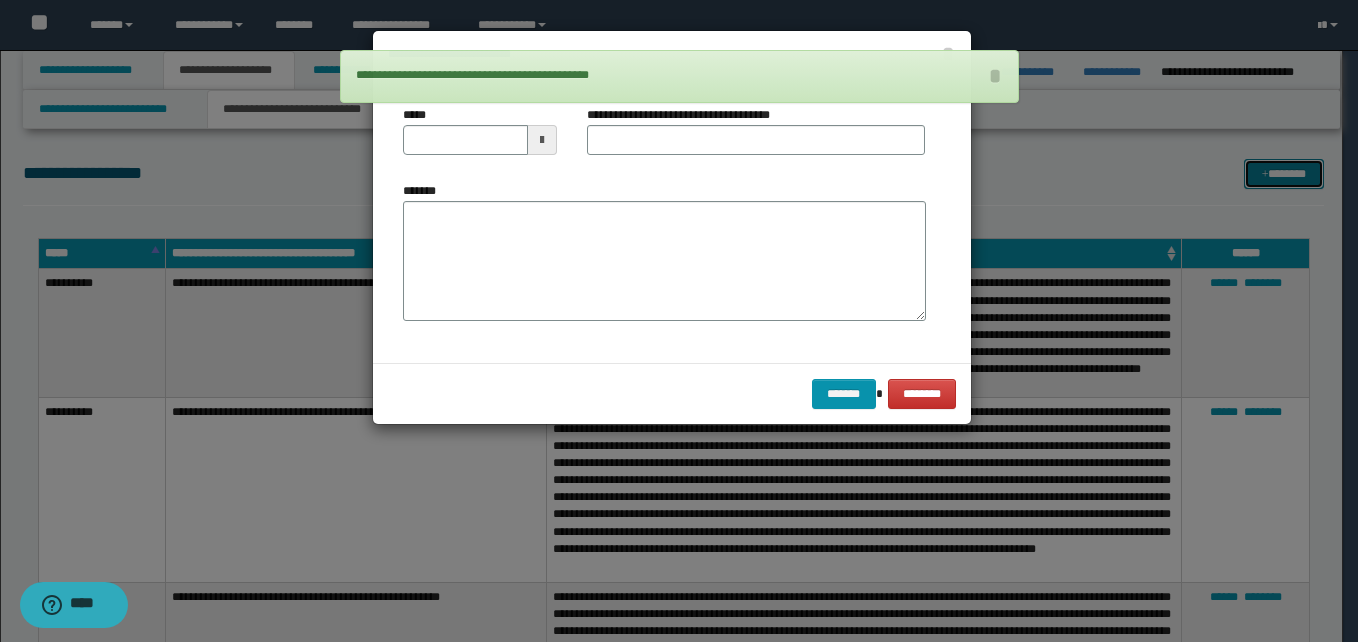 scroll, scrollTop: 0, scrollLeft: 0, axis: both 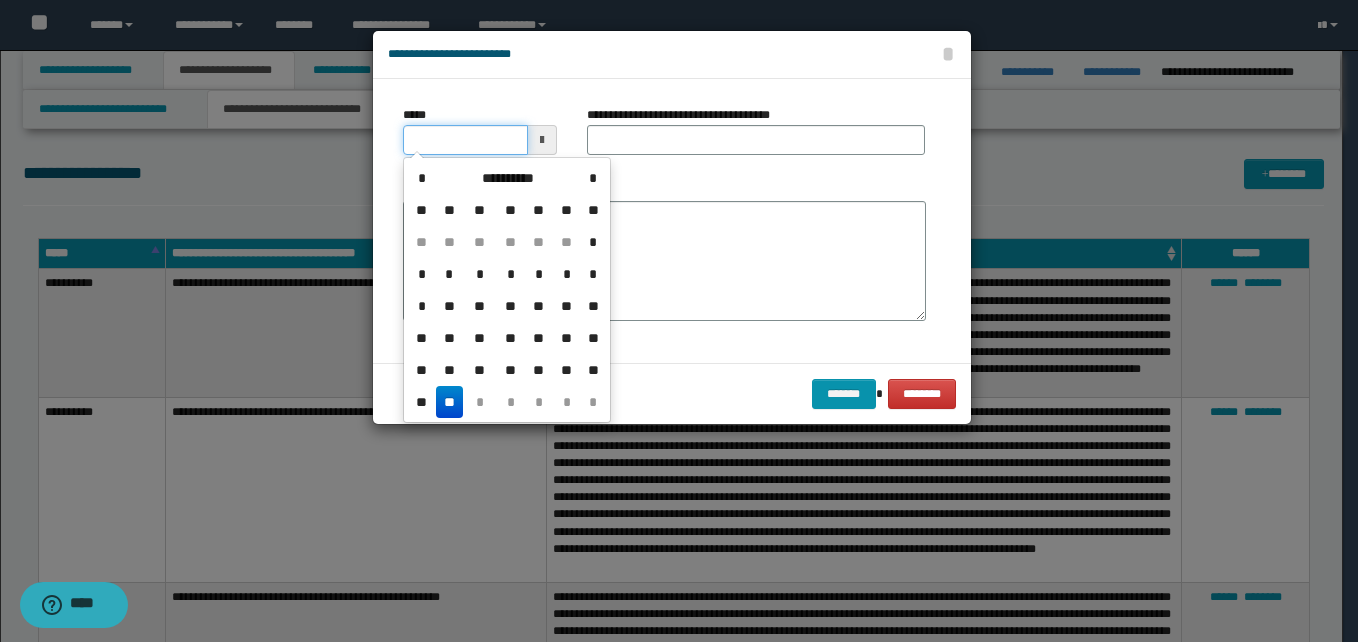 click on "*****" at bounding box center [465, 140] 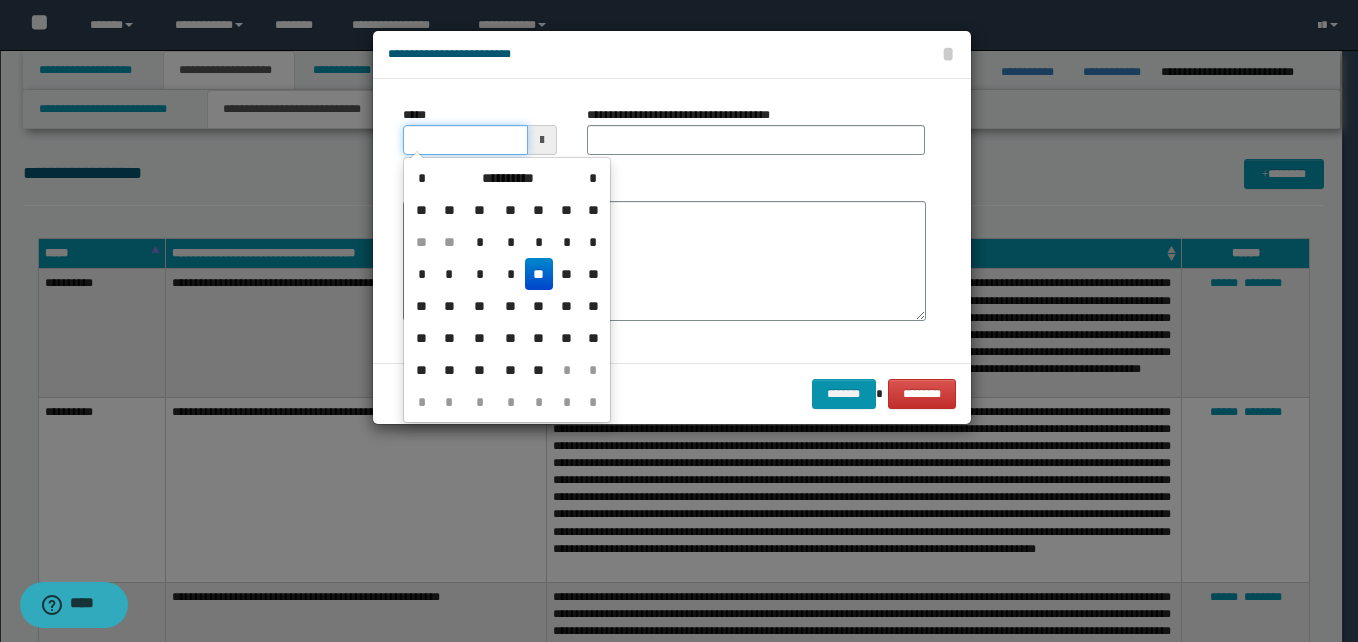click on "*****" at bounding box center [465, 140] 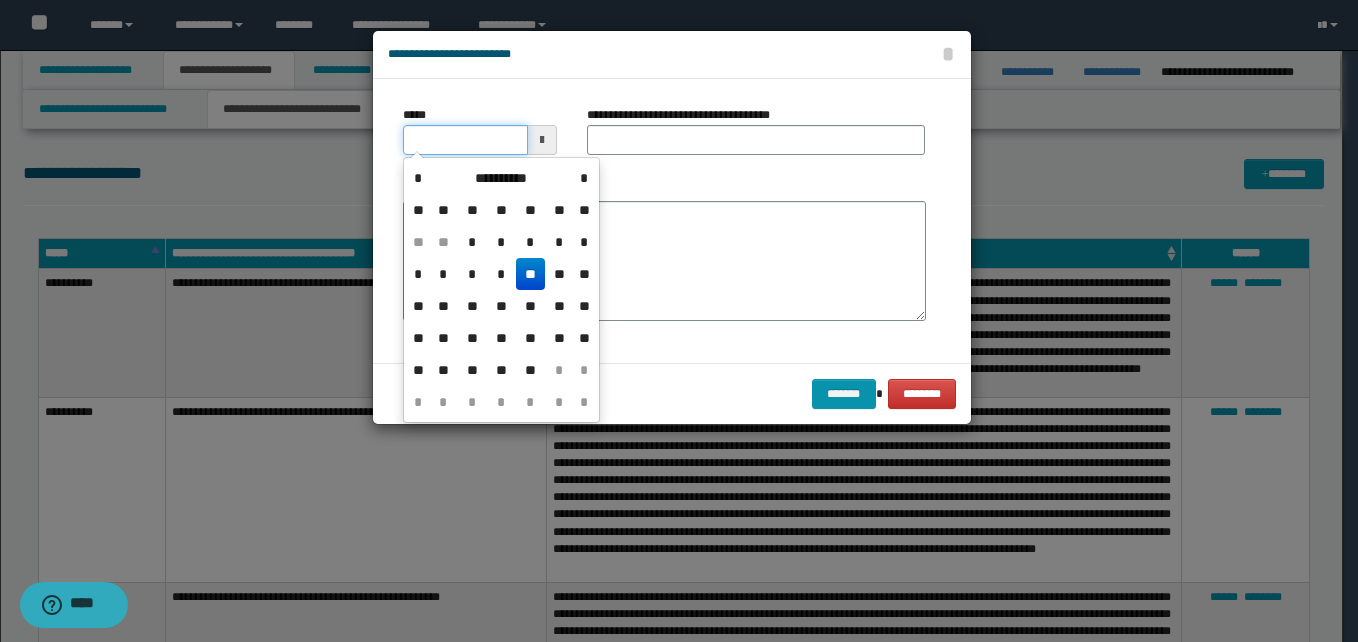 click on "*****" at bounding box center (465, 140) 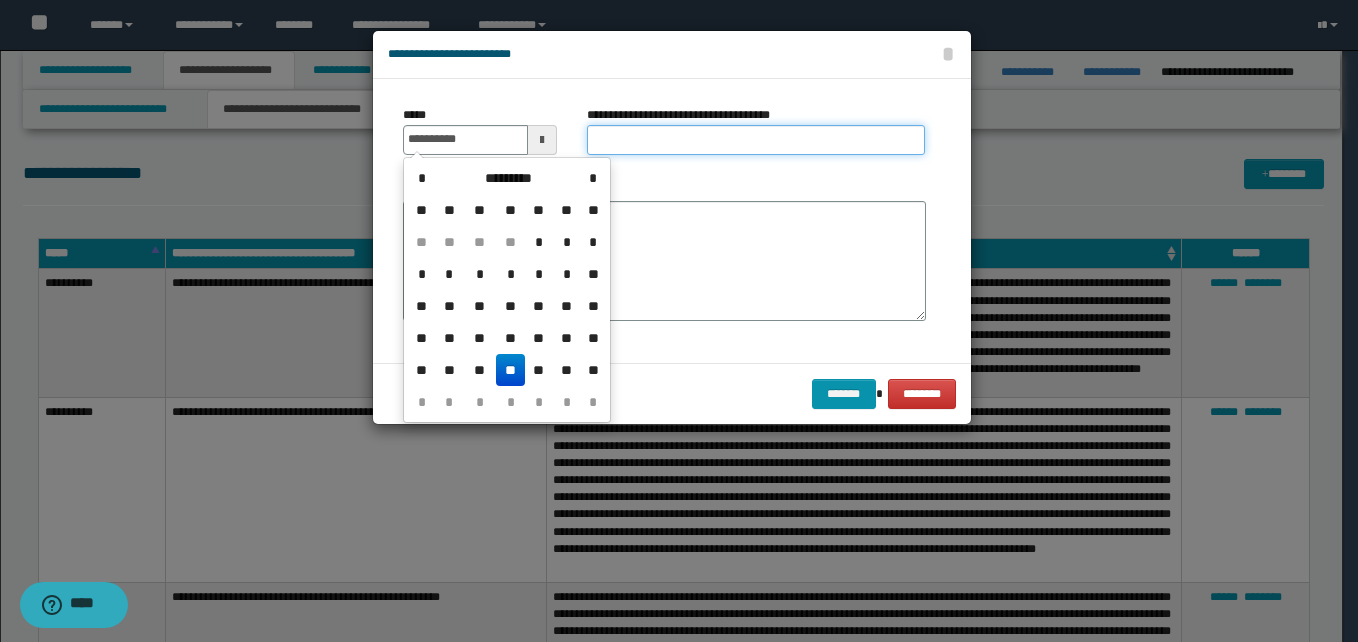 type on "**********" 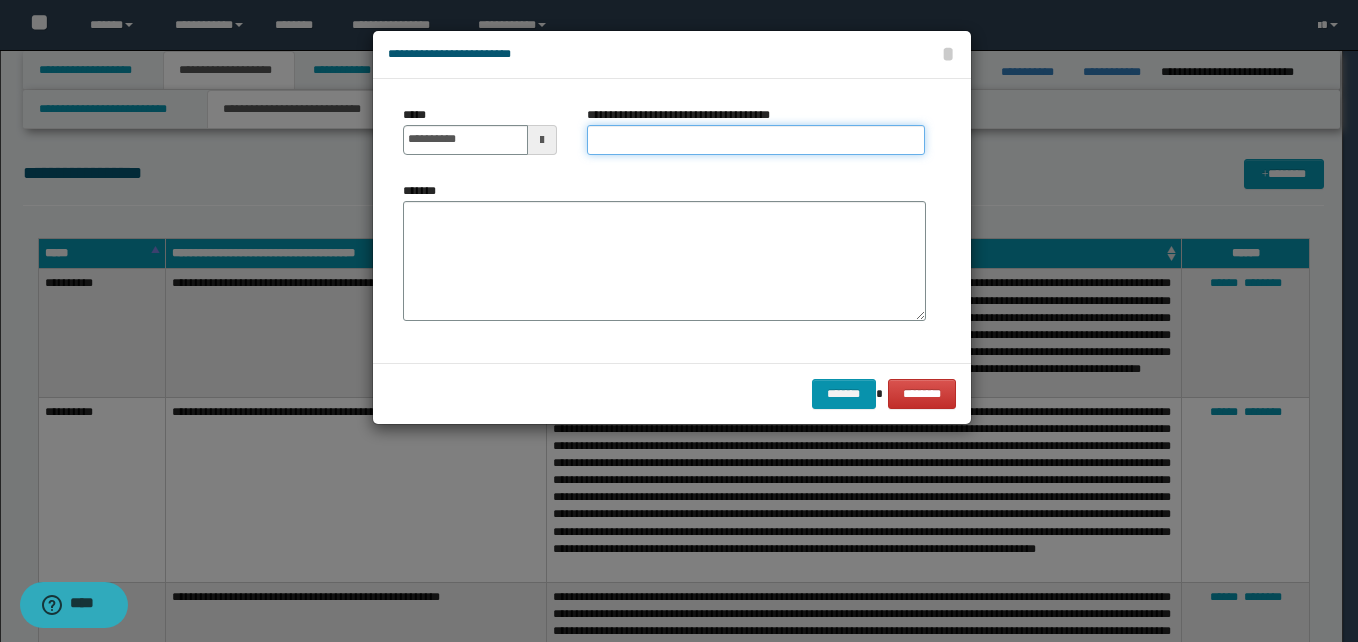 click on "**********" at bounding box center (756, 140) 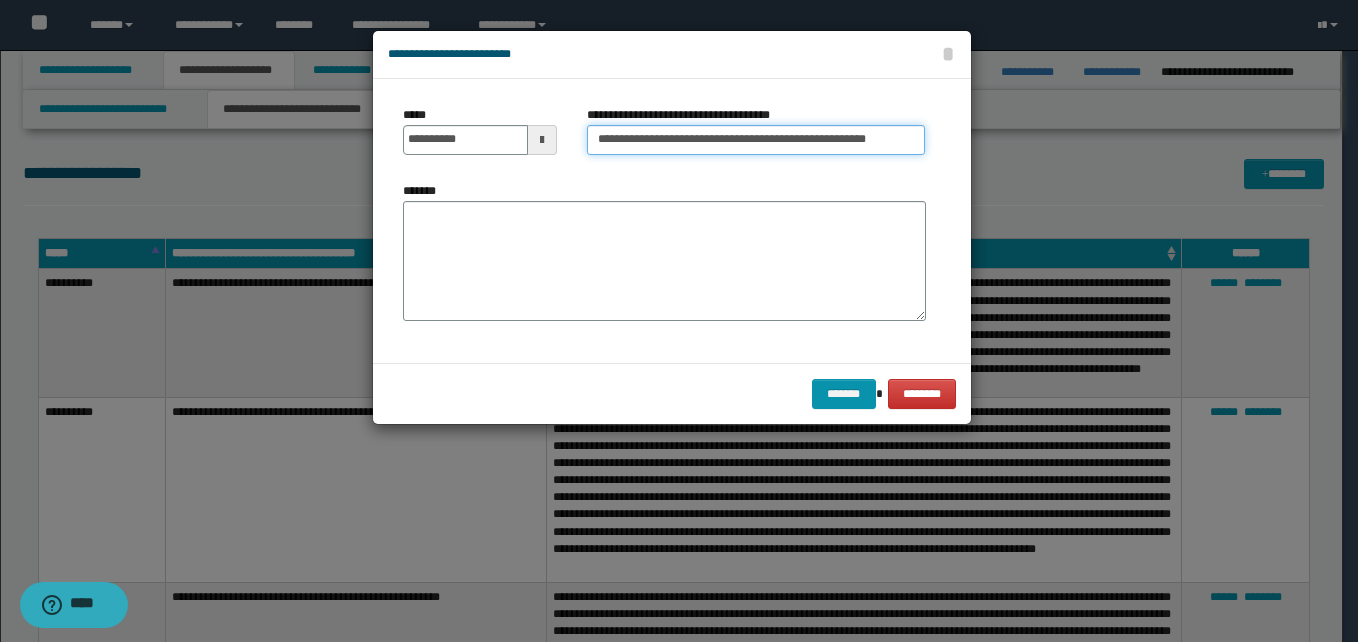 type on "**********" 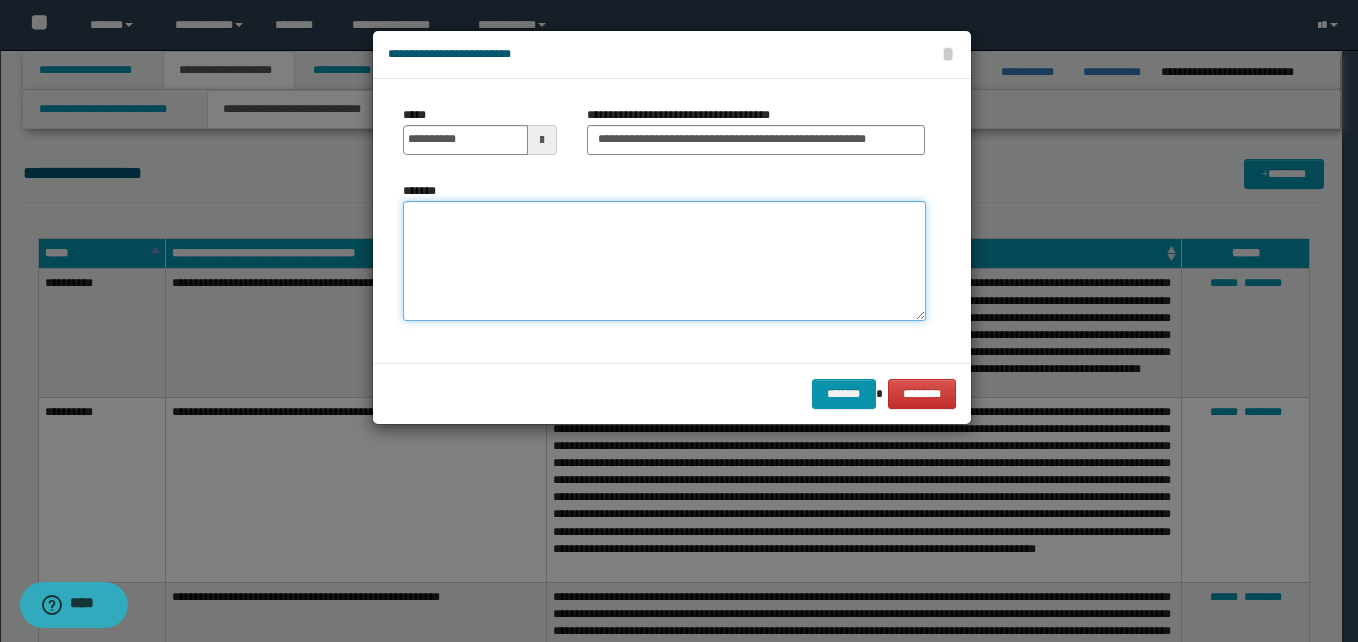 click on "*******" at bounding box center (664, 261) 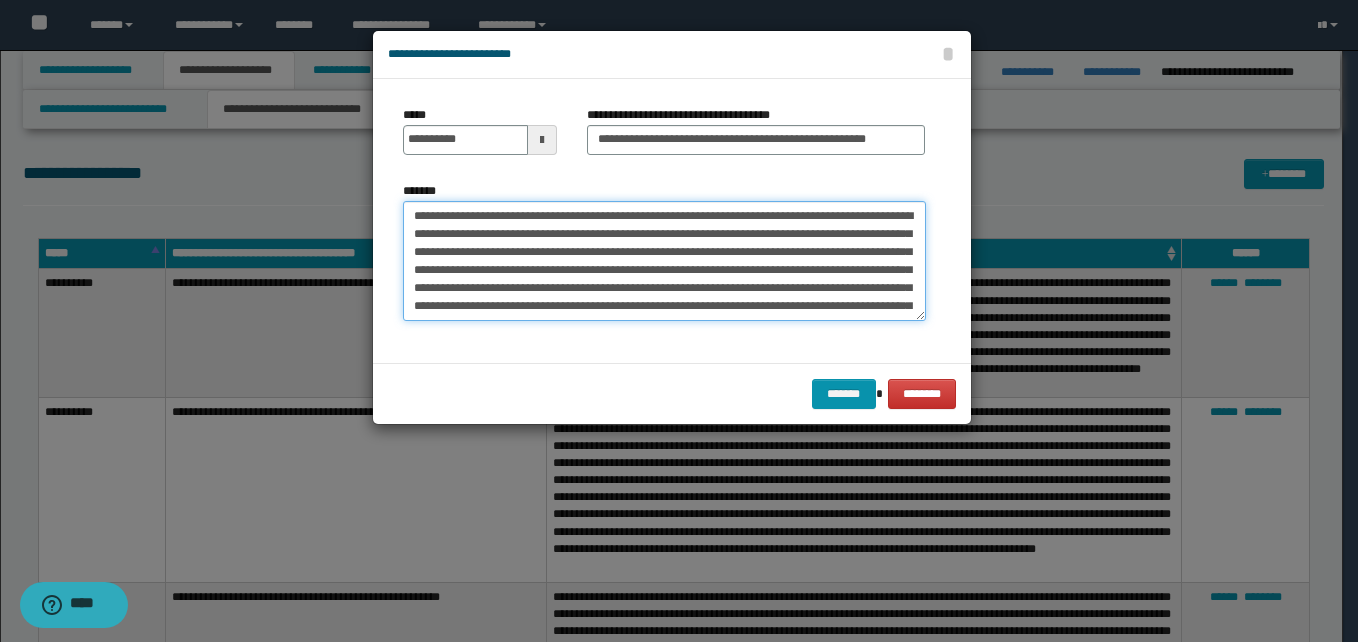 scroll, scrollTop: 156, scrollLeft: 0, axis: vertical 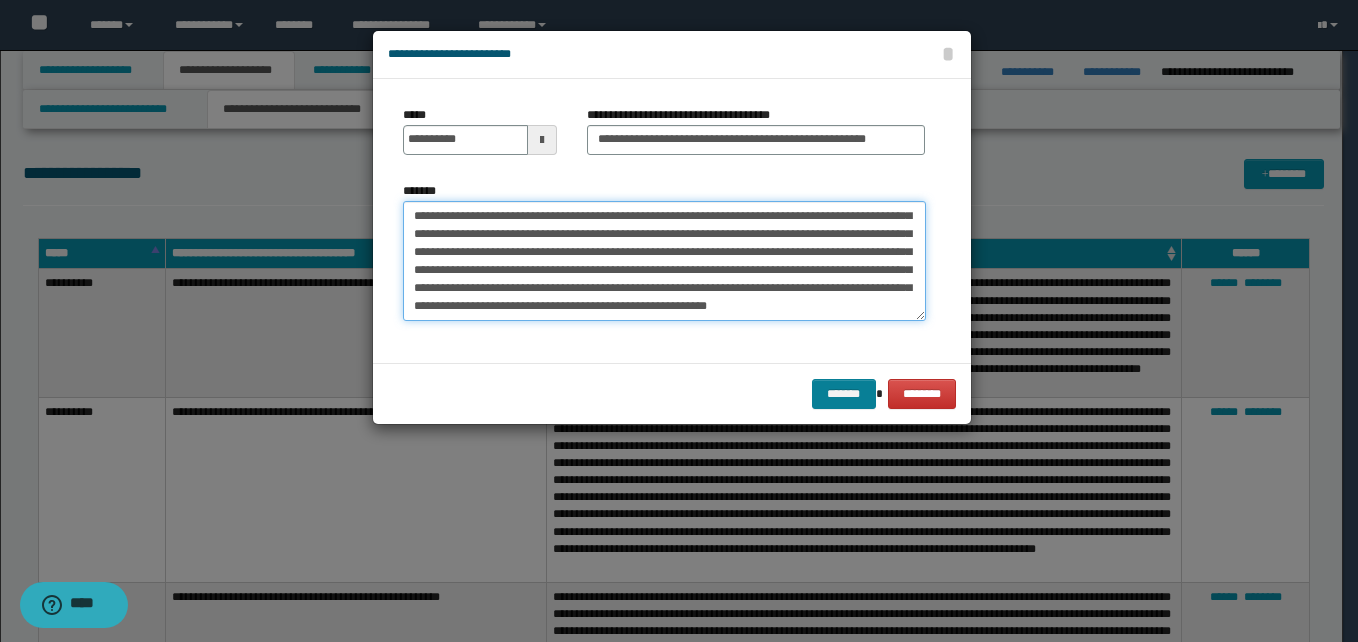 type on "**********" 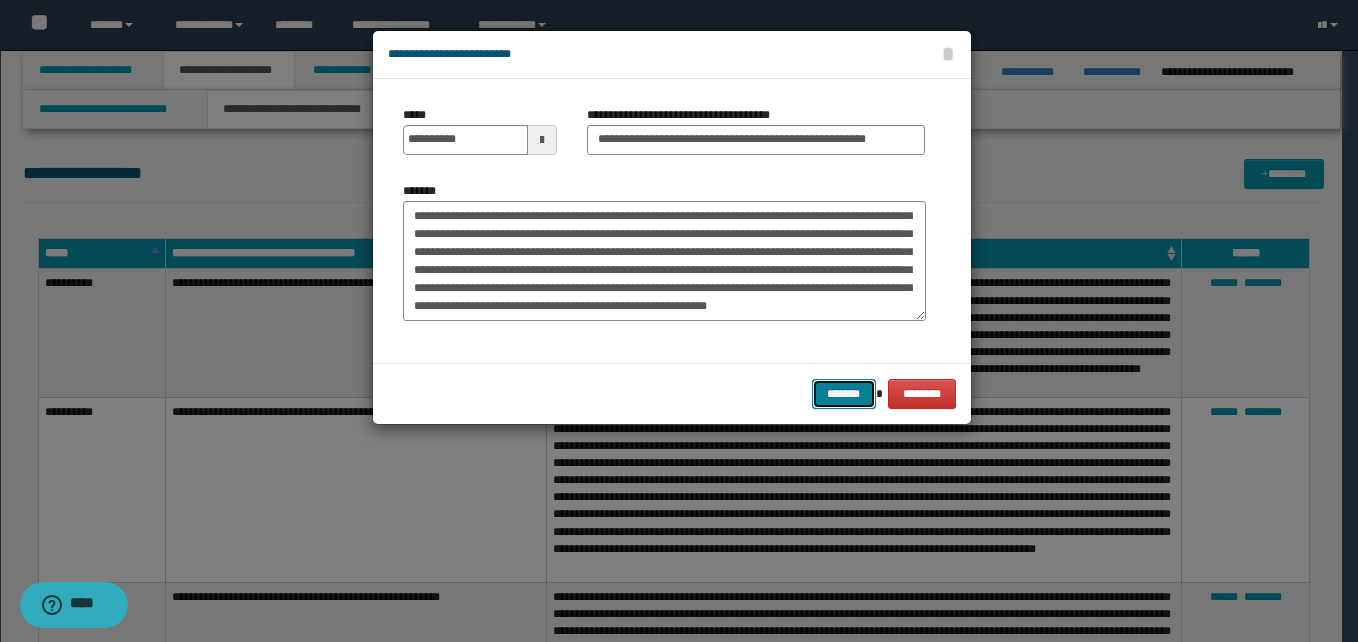 click on "*******" at bounding box center (844, 394) 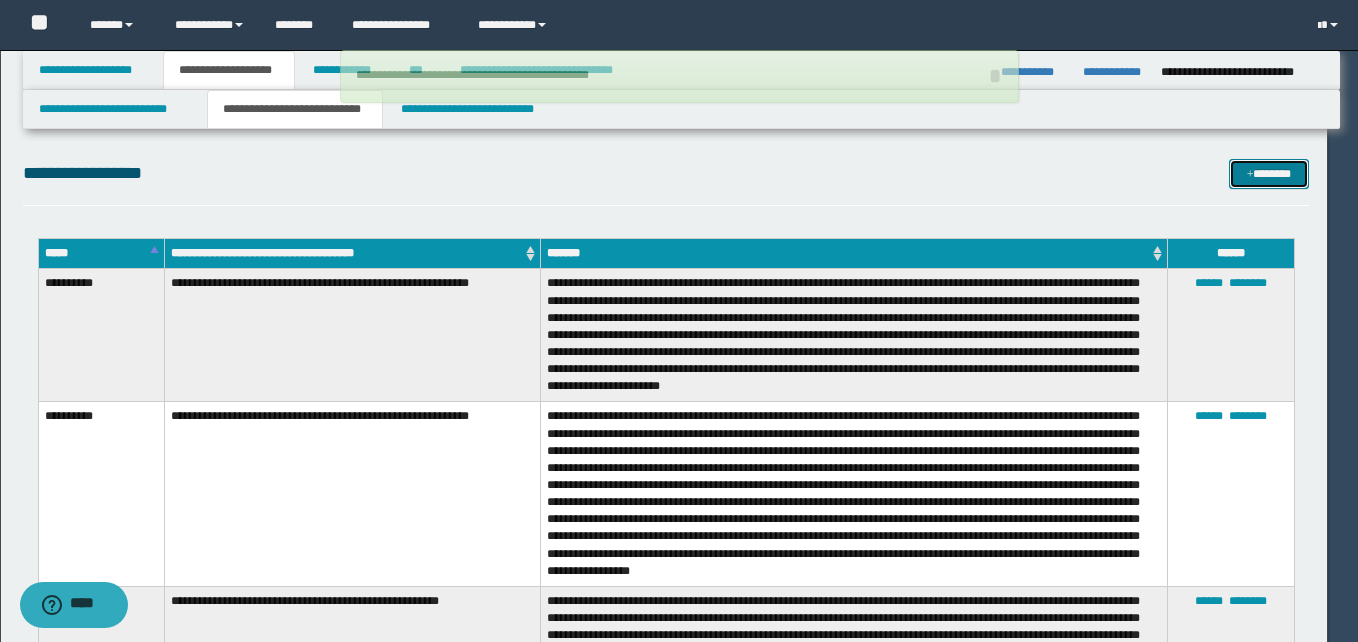 type 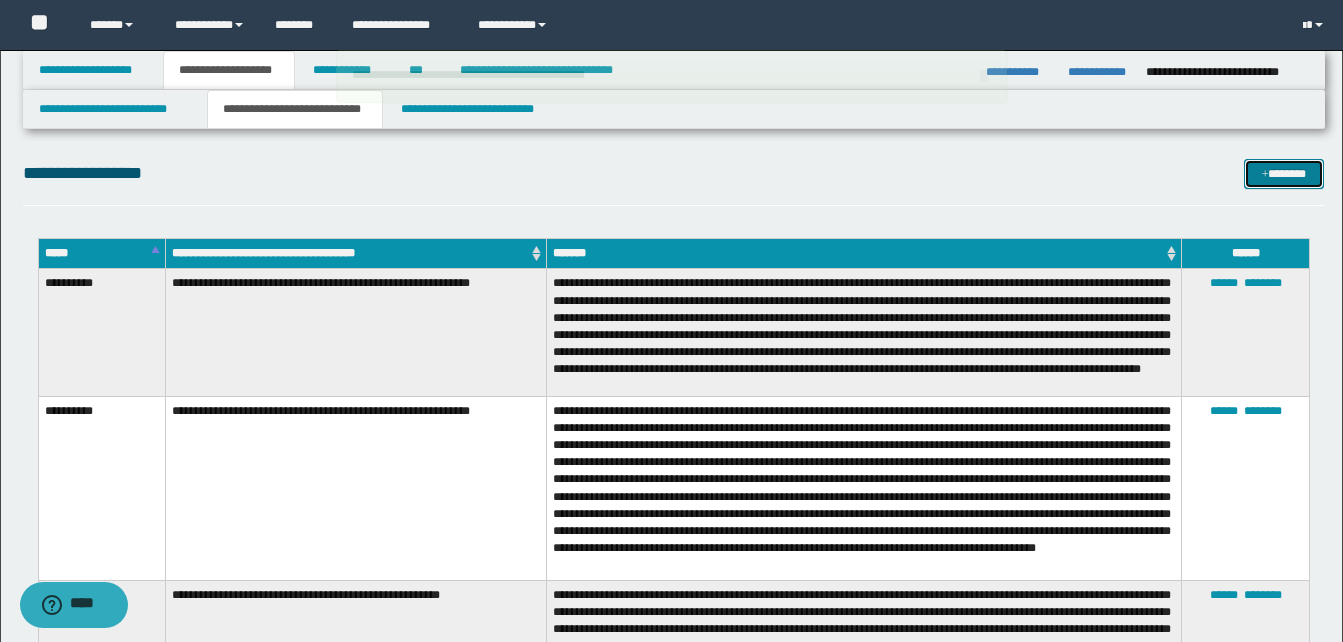 click at bounding box center [1265, 175] 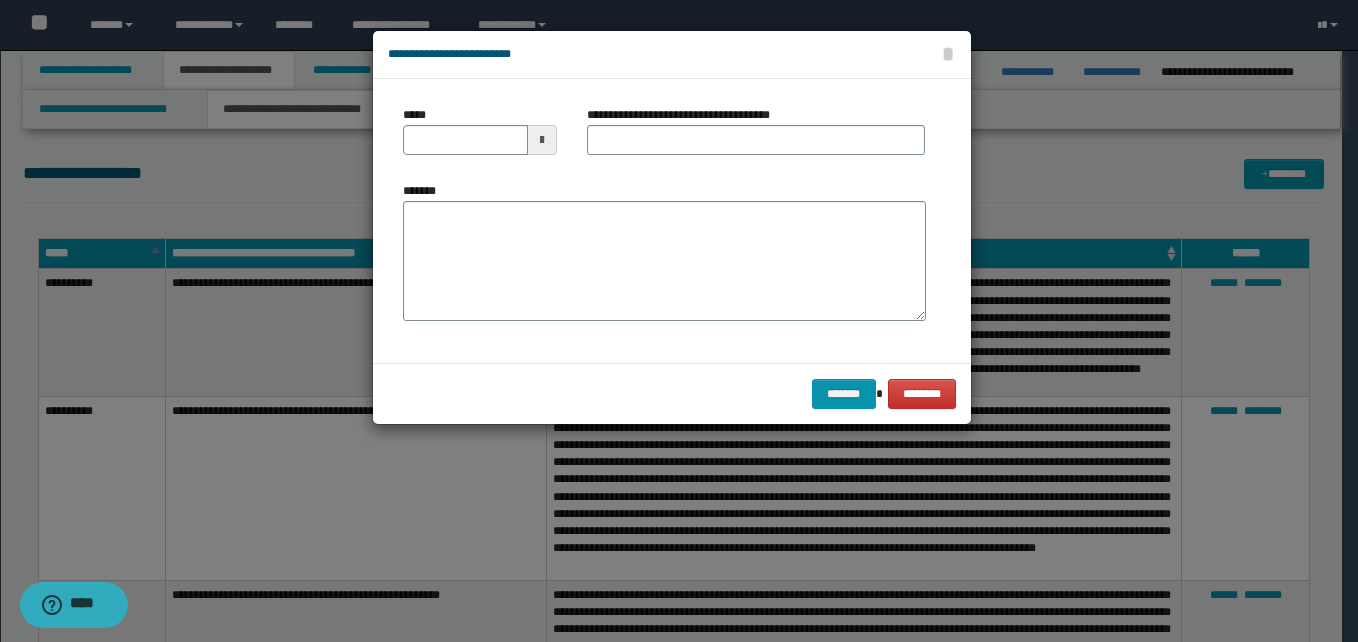 scroll, scrollTop: 0, scrollLeft: 0, axis: both 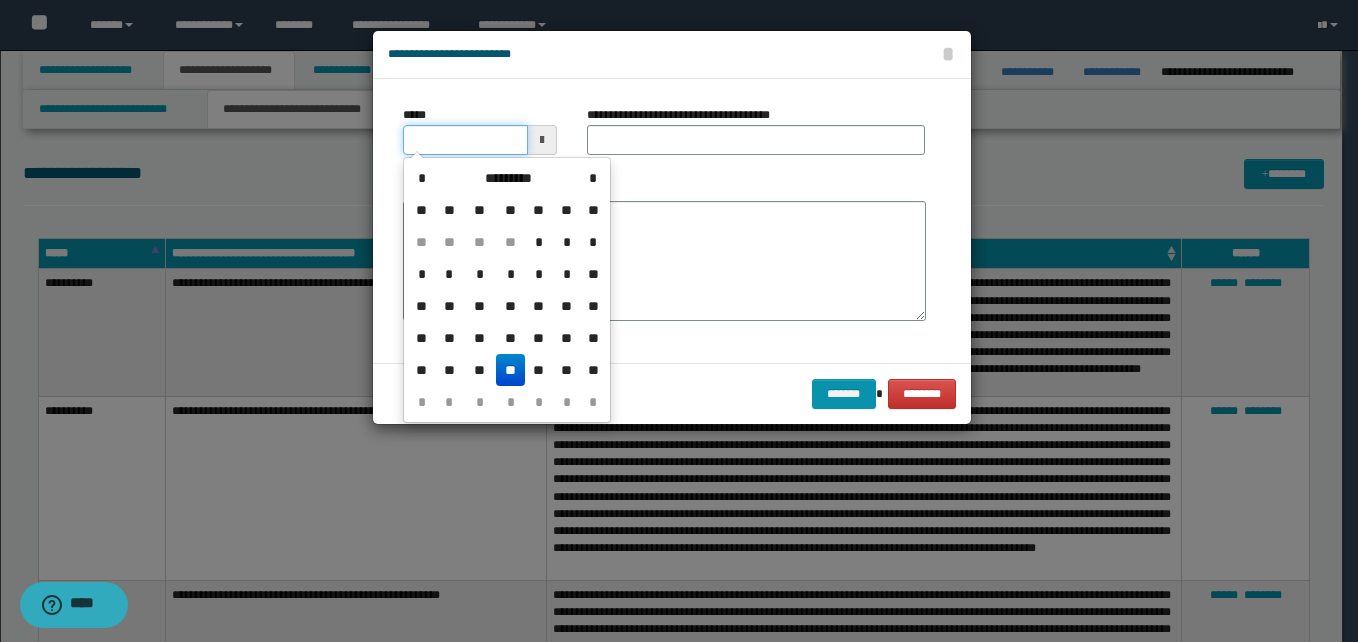 click on "*****" at bounding box center (465, 140) 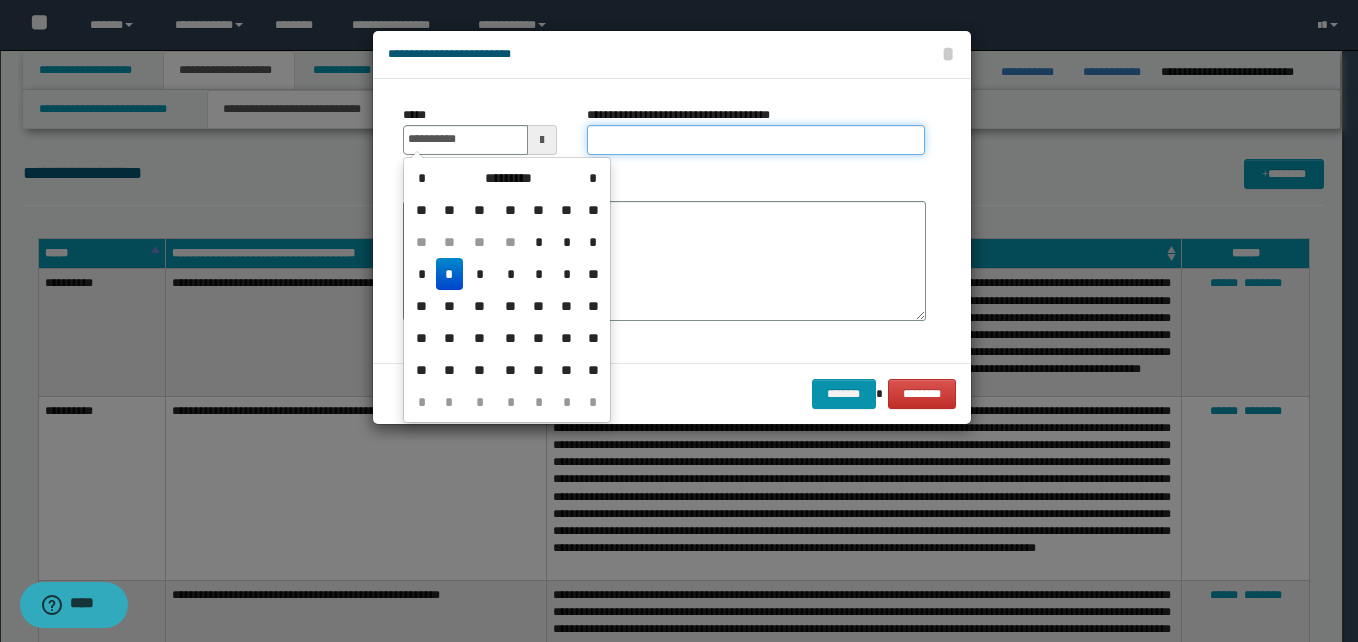 type on "**********" 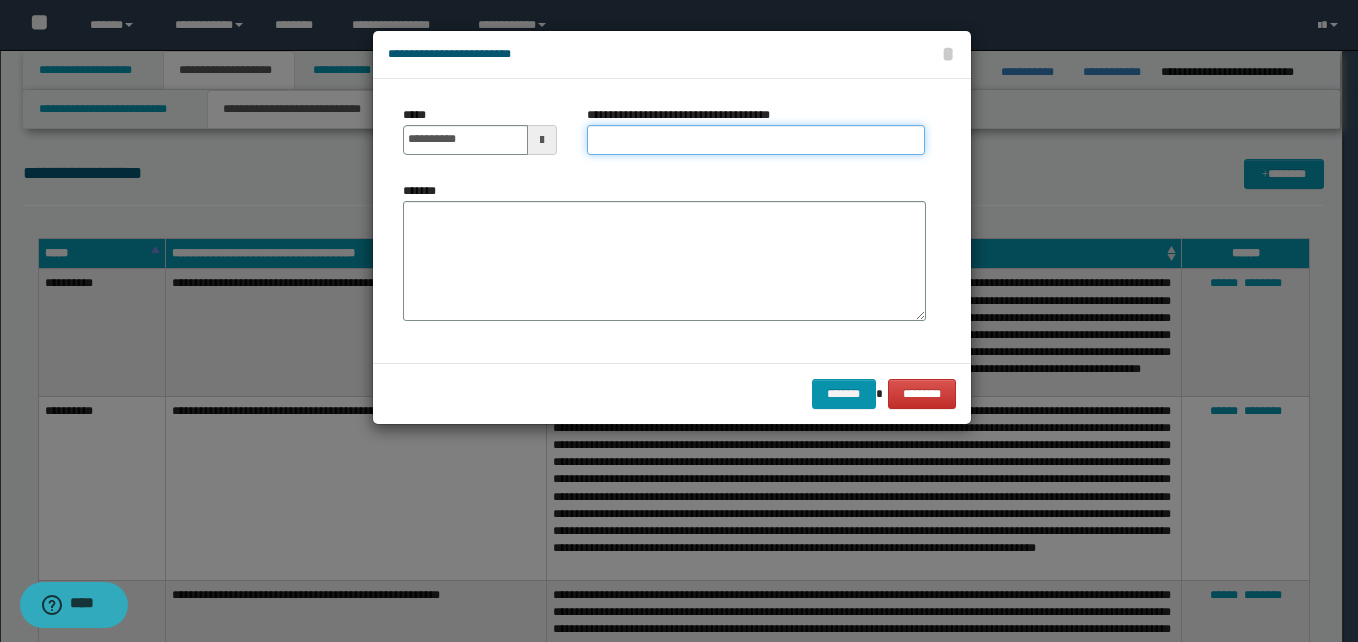 click on "**********" at bounding box center [756, 140] 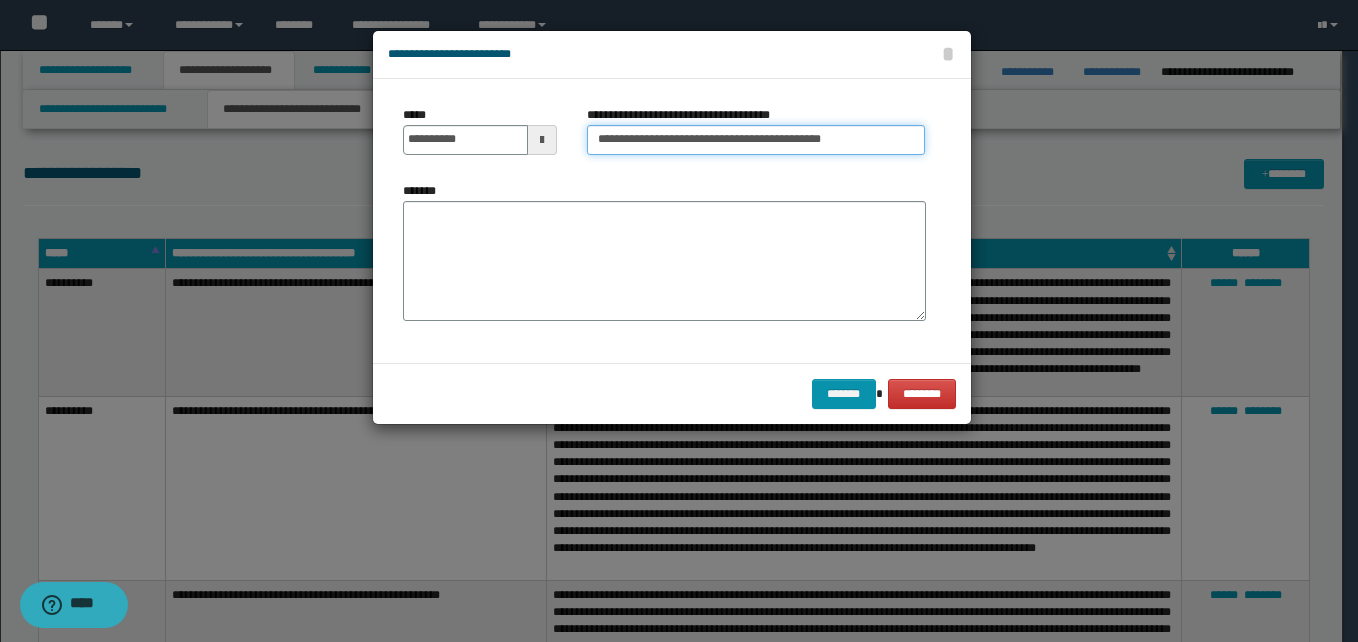type on "**********" 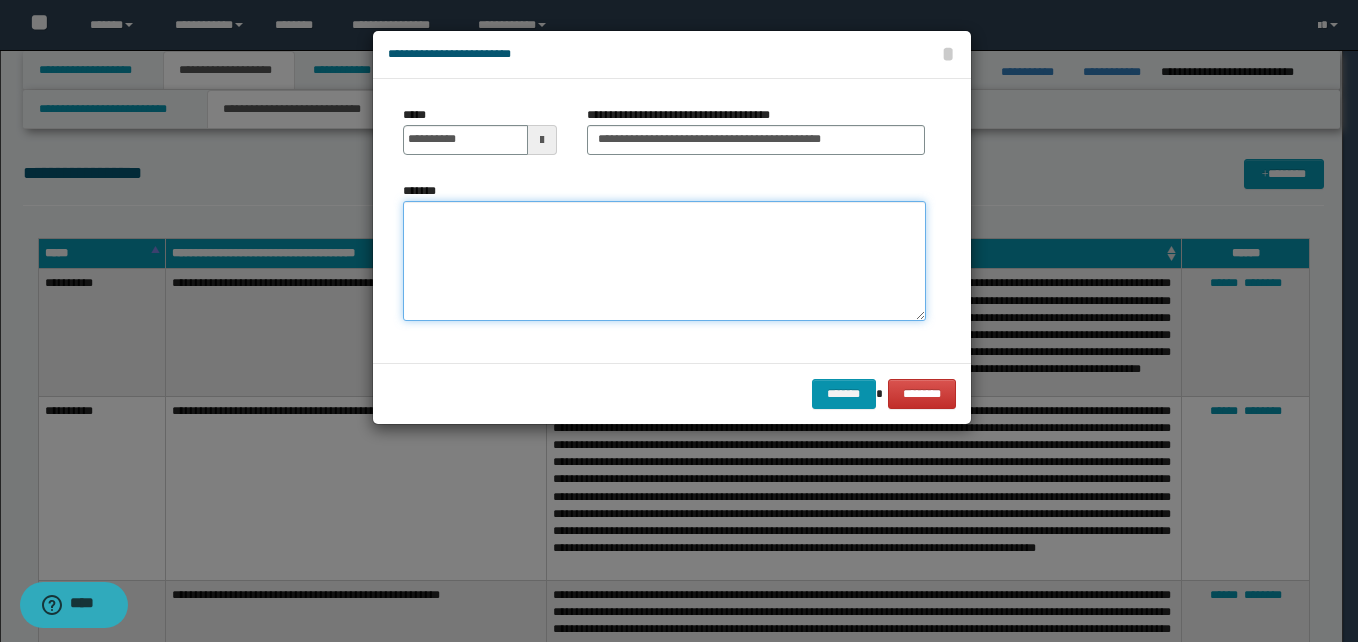 click on "*******" at bounding box center [664, 261] 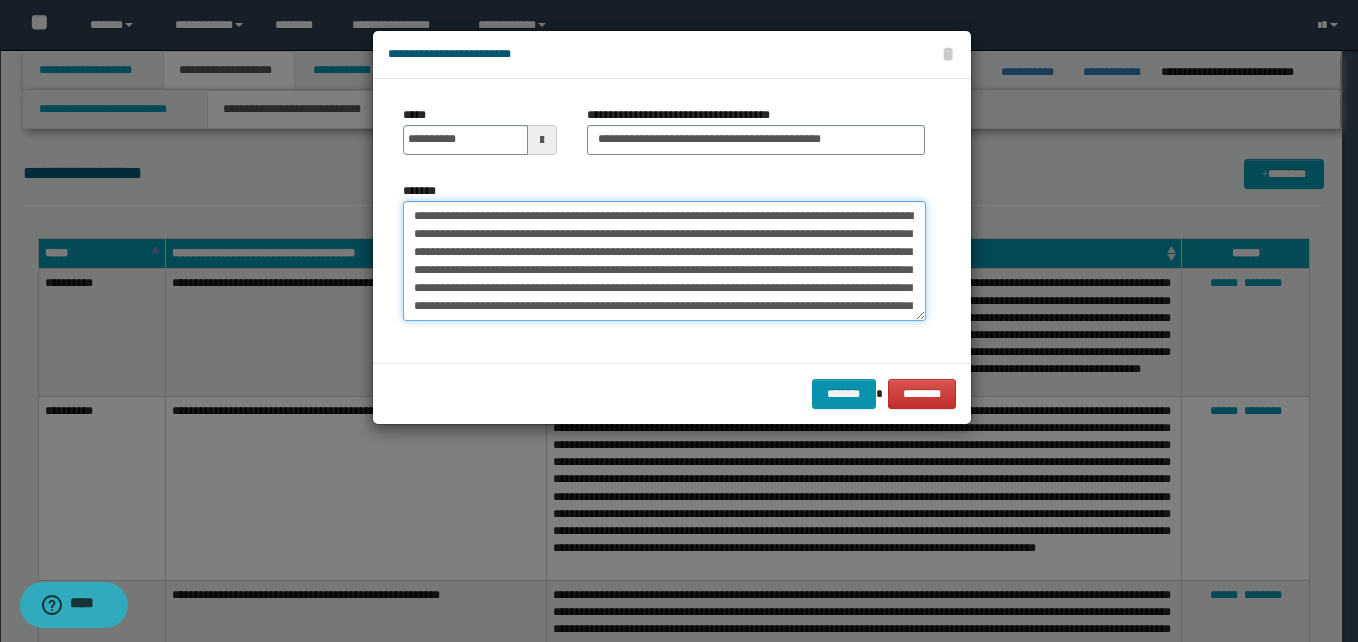 scroll, scrollTop: 228, scrollLeft: 0, axis: vertical 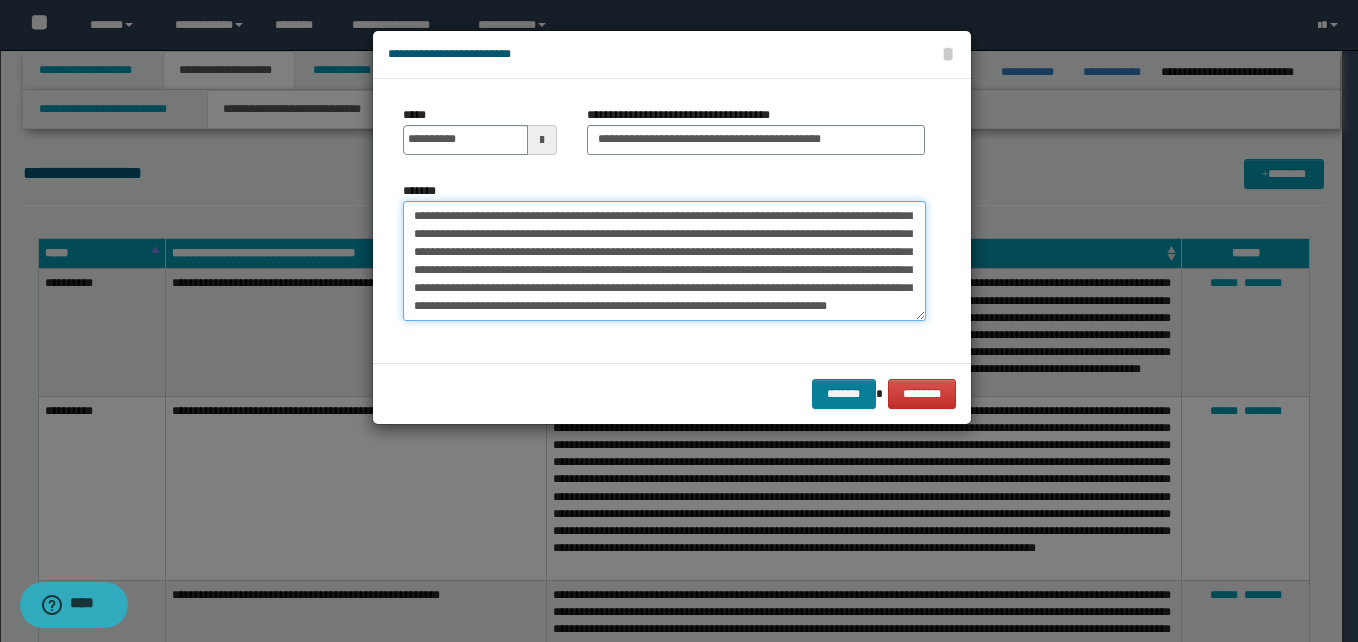 type on "**********" 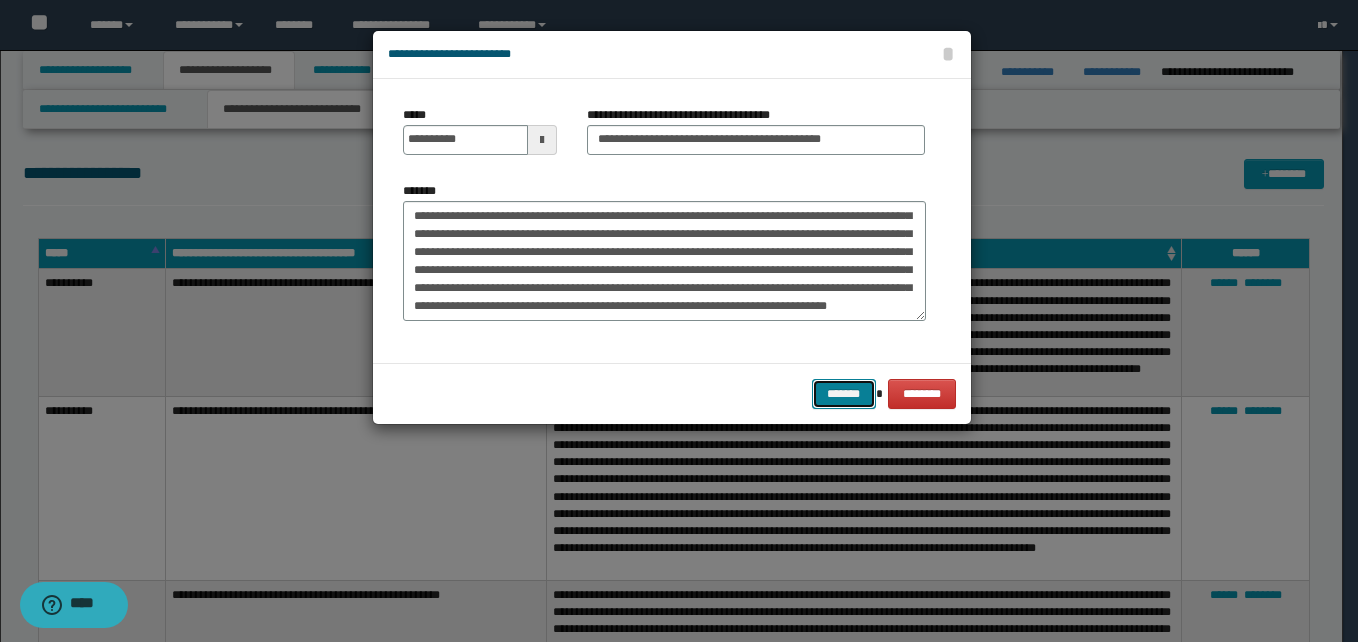 click on "*******" at bounding box center (844, 394) 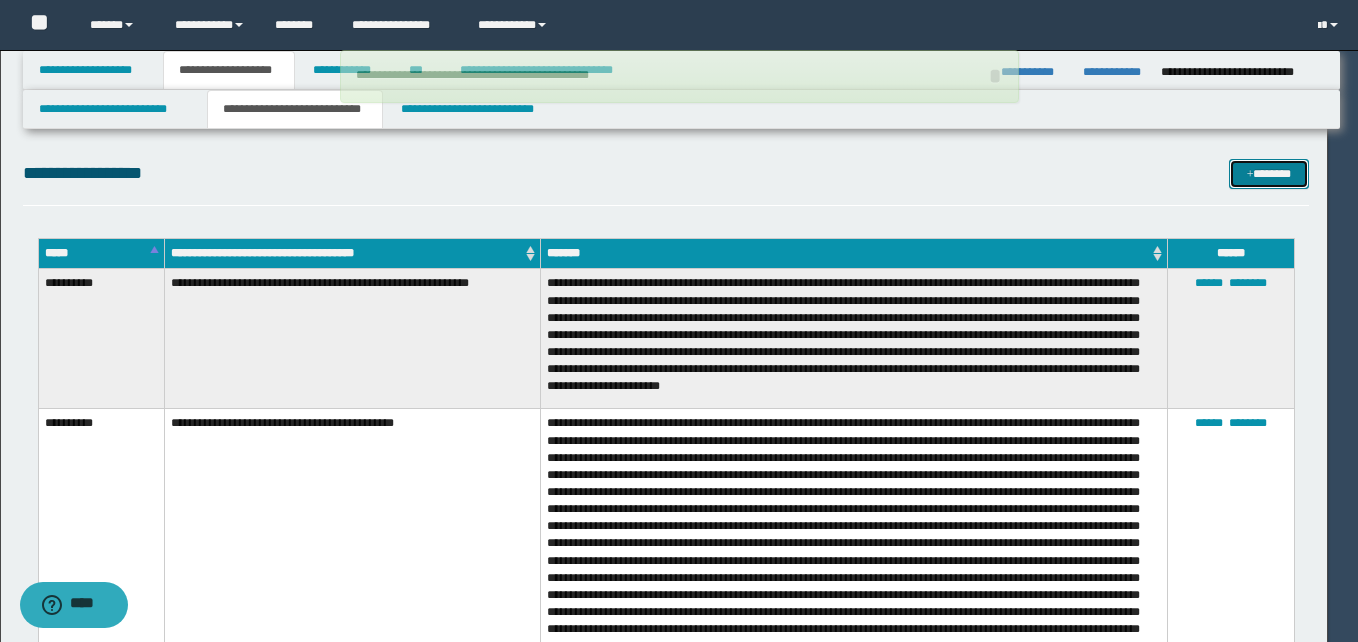 type 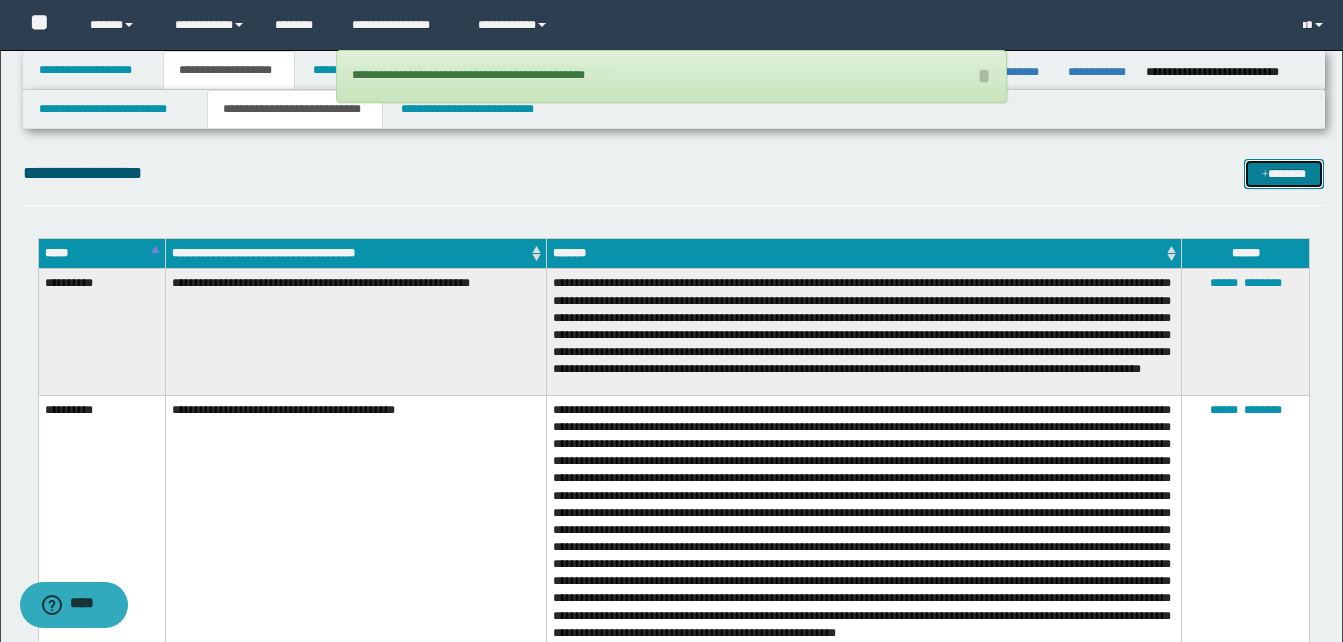 click on "*******" at bounding box center (1284, 174) 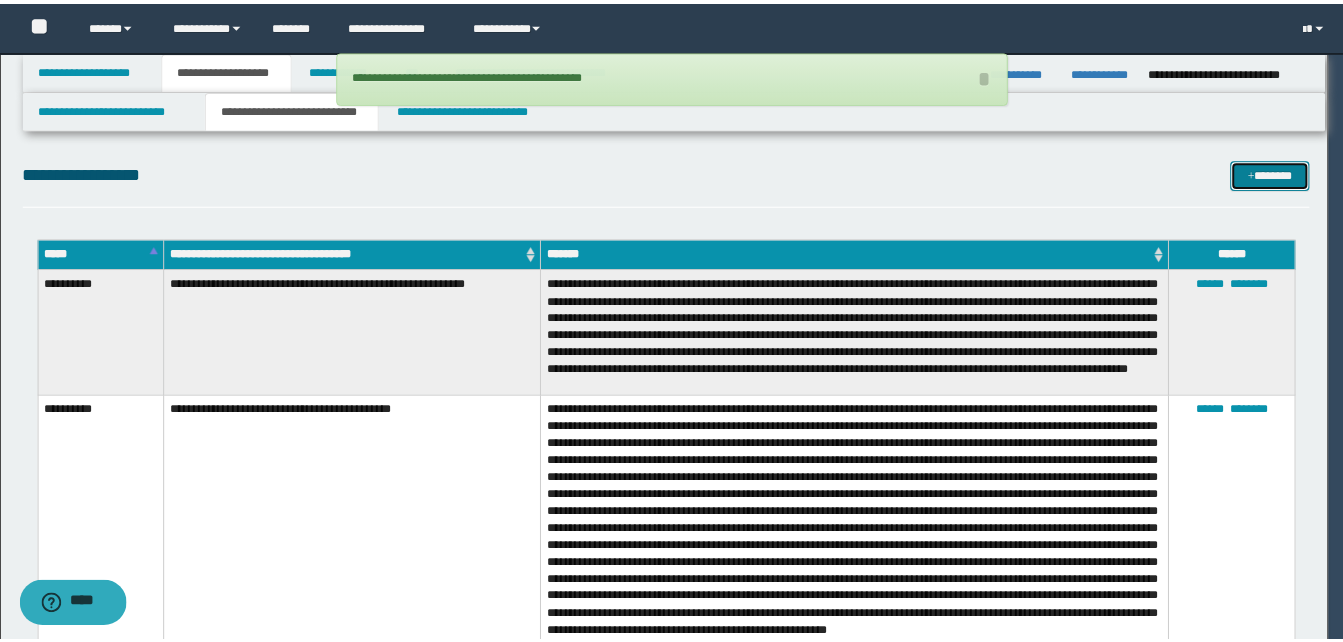 scroll, scrollTop: 0, scrollLeft: 0, axis: both 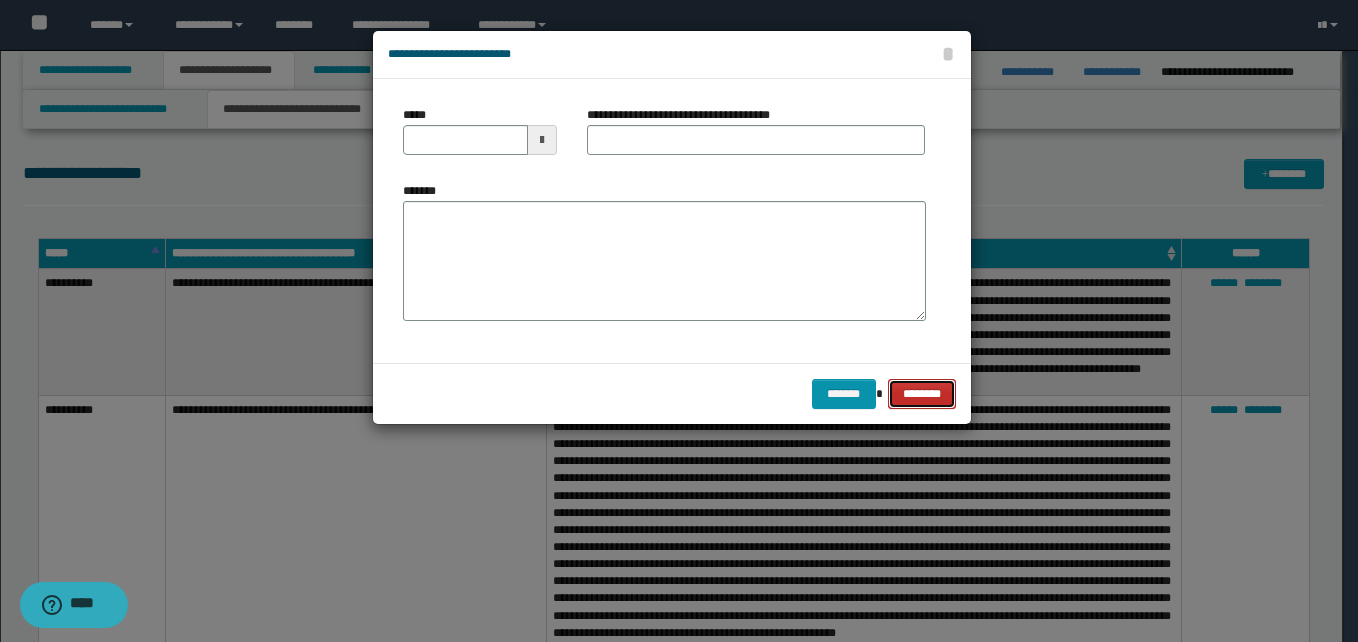 click on "********" at bounding box center (921, 394) 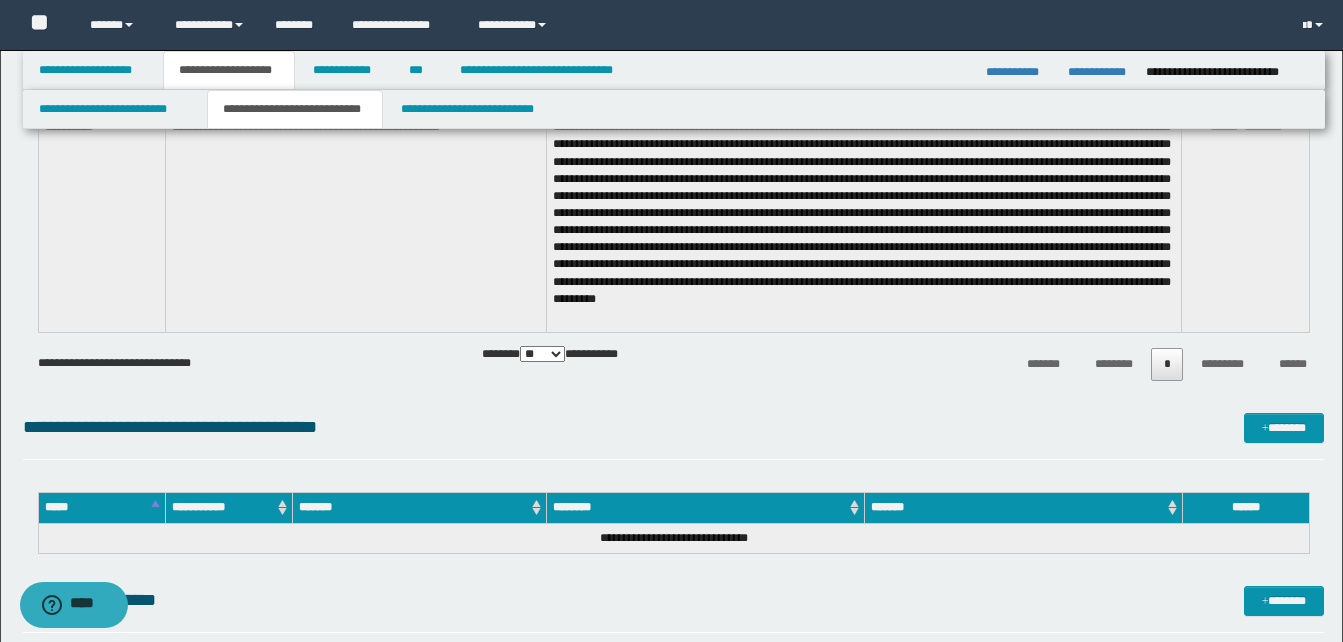 scroll, scrollTop: 976, scrollLeft: 0, axis: vertical 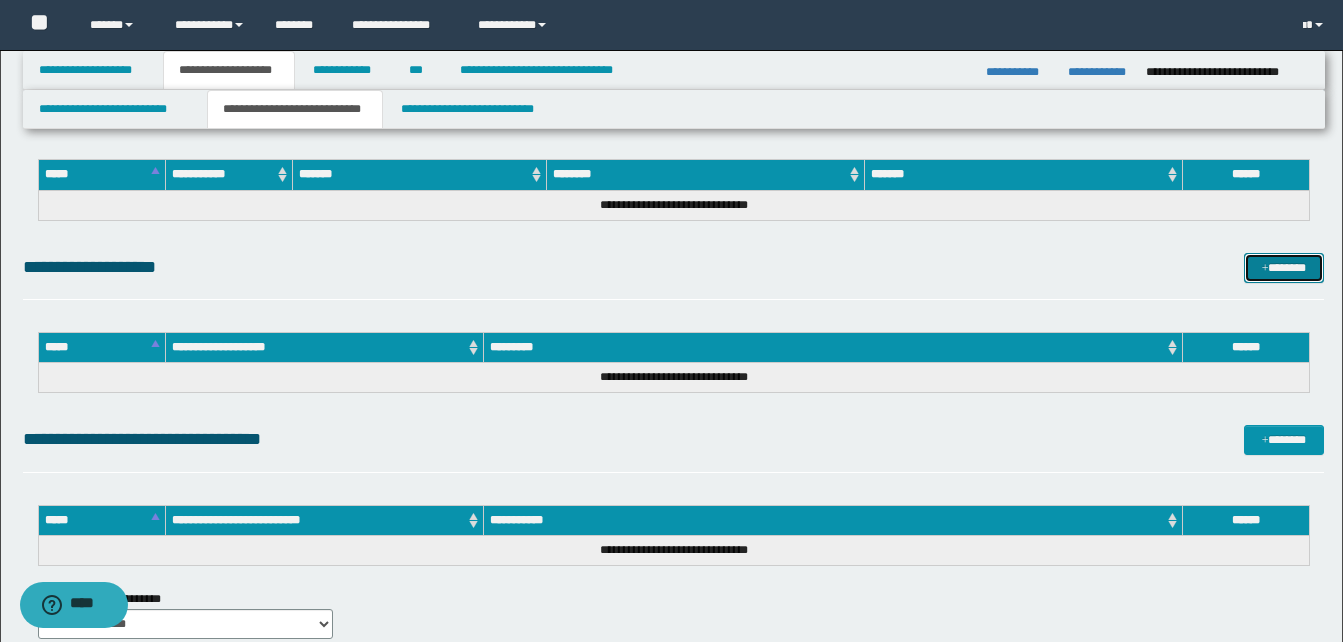 click on "*******" at bounding box center [1284, 268] 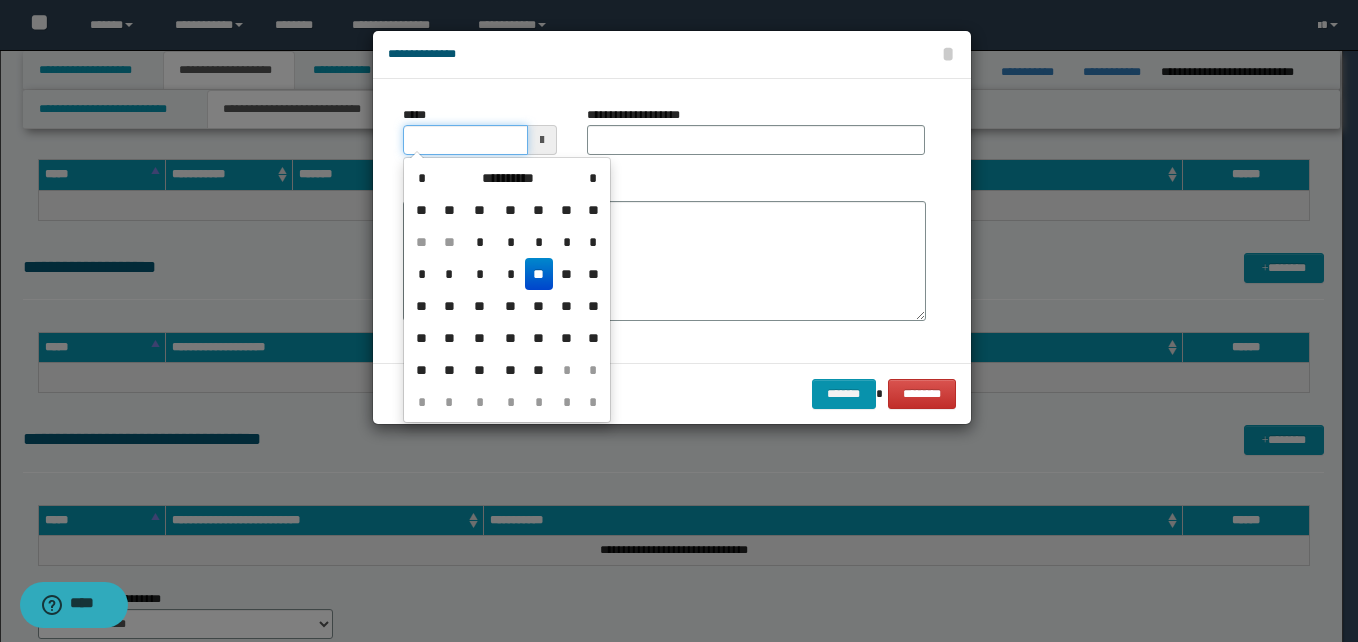 click on "*****" at bounding box center (465, 140) 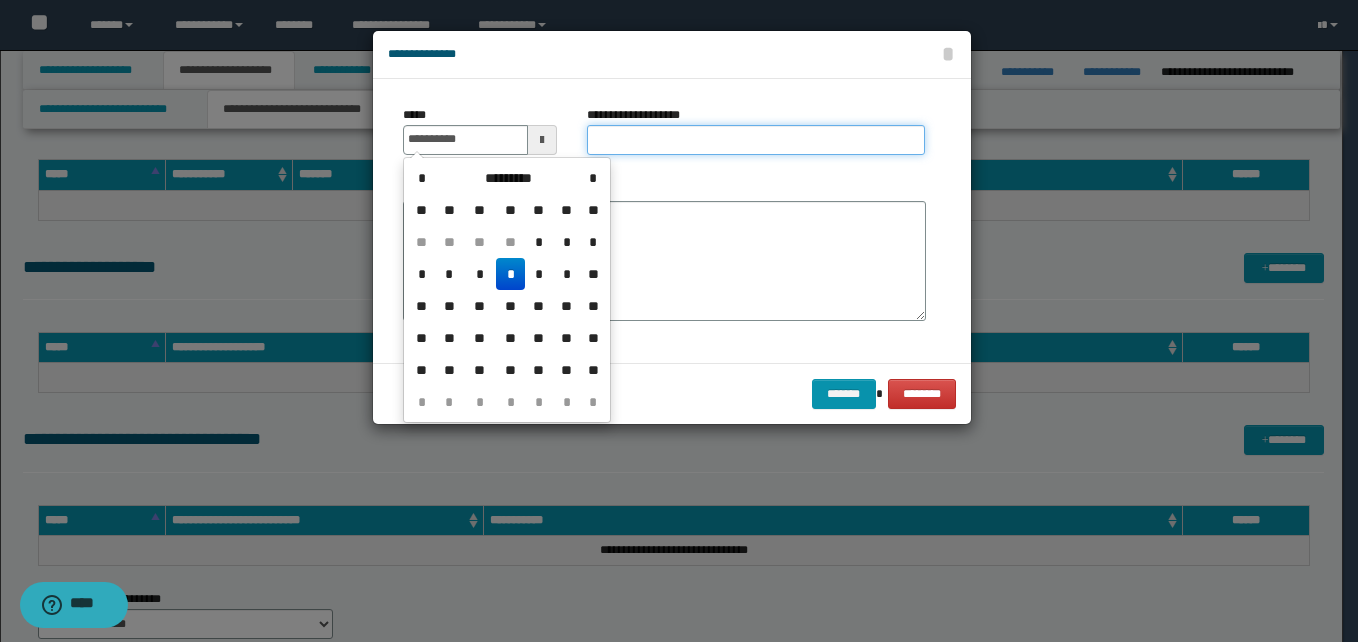 type on "**********" 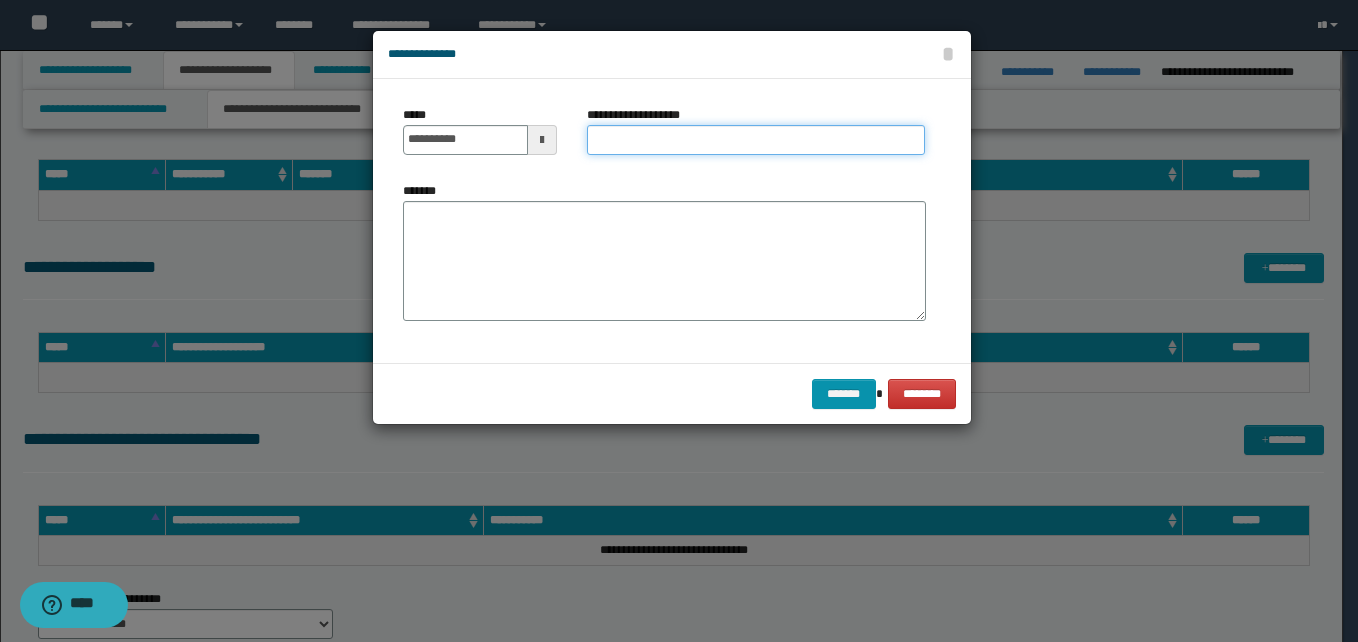 click on "**********" at bounding box center (756, 140) 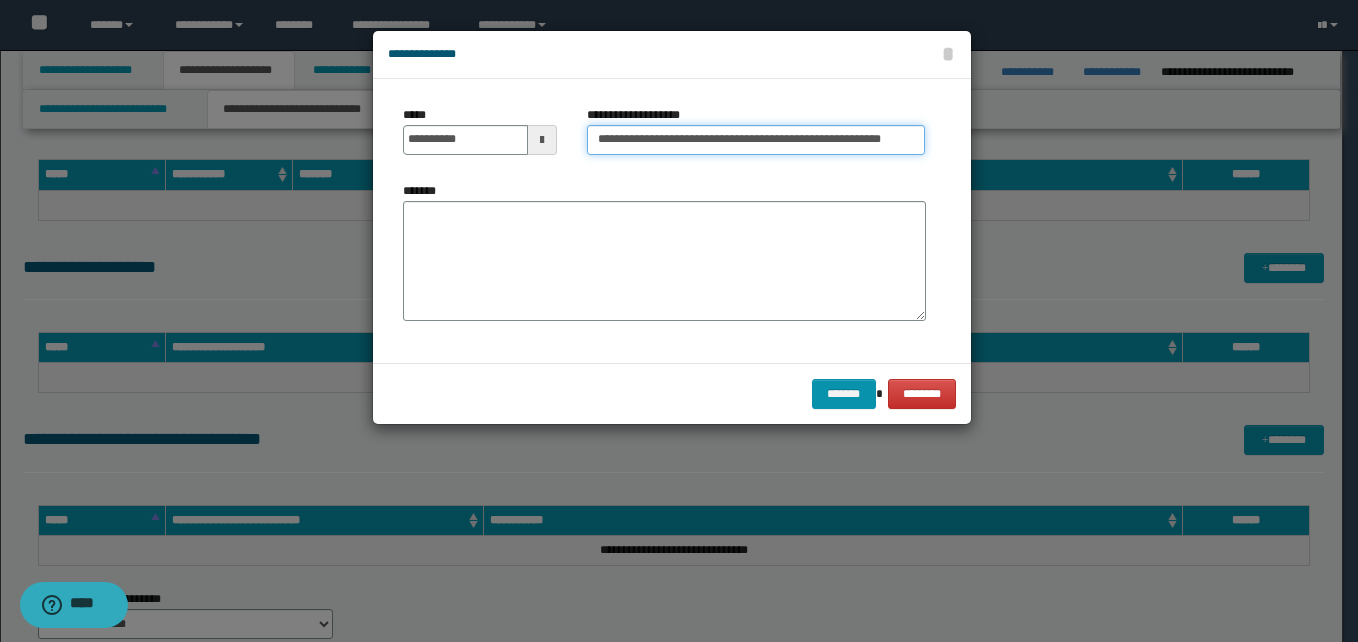 type on "**********" 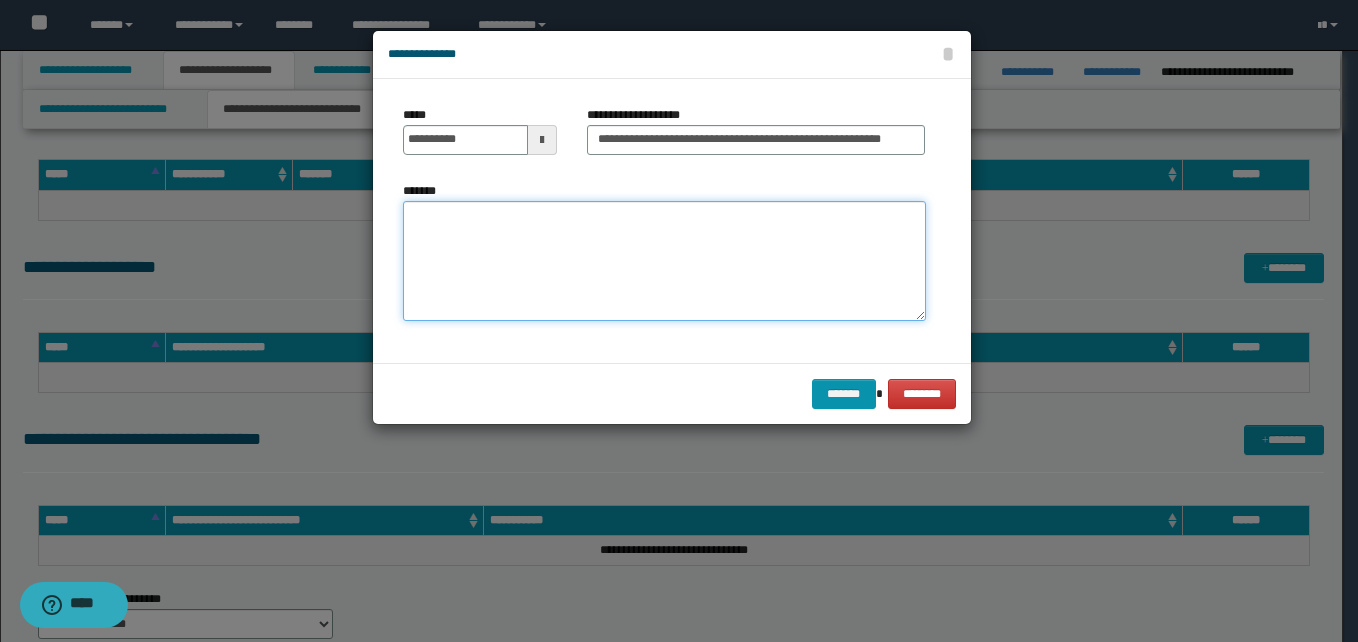 click on "*******" at bounding box center [664, 261] 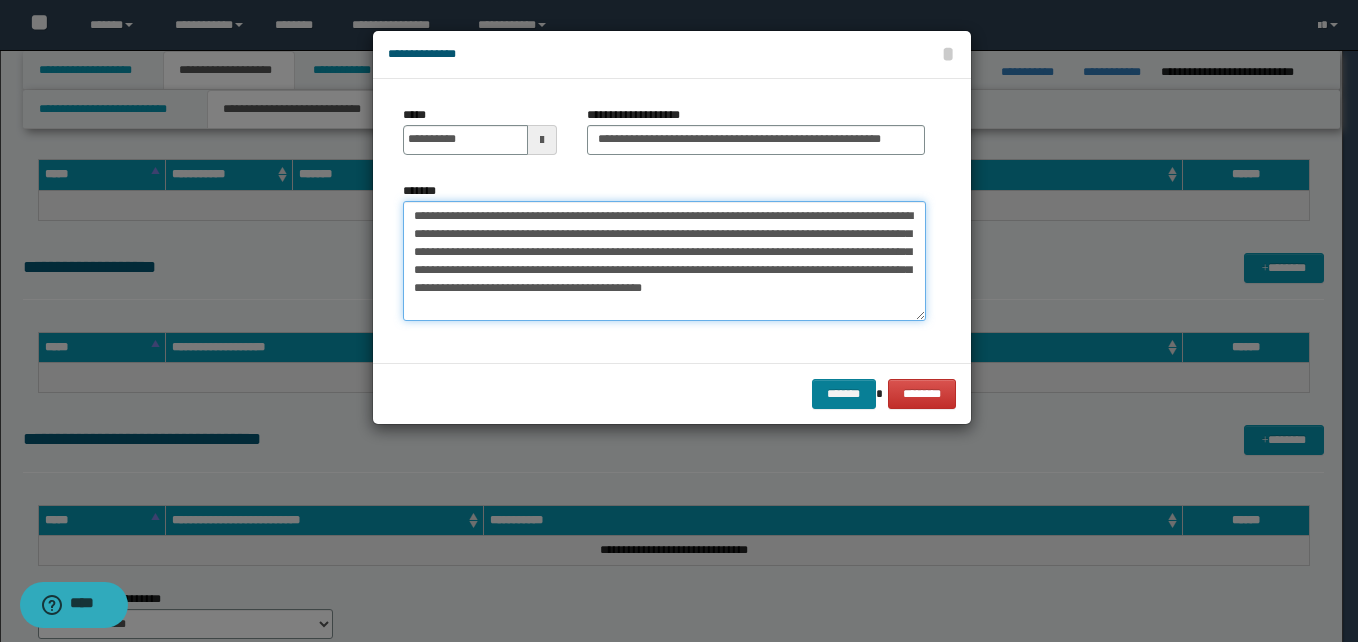 type on "**********" 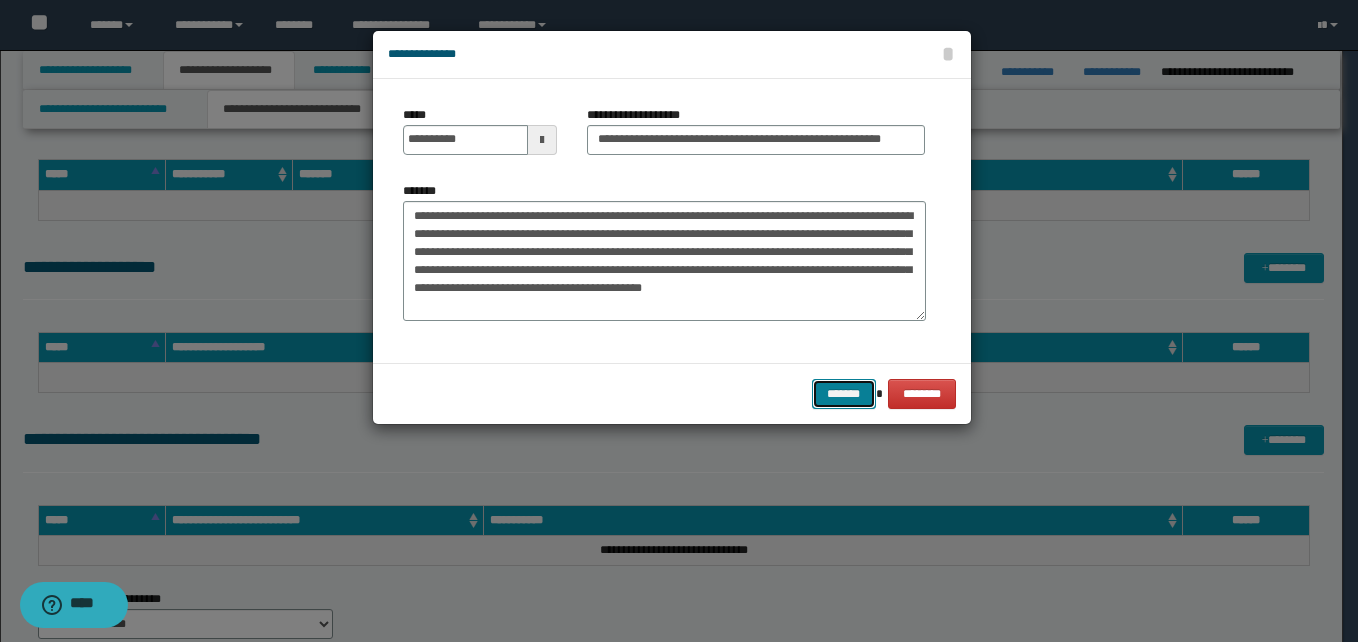 click on "*******" at bounding box center (844, 394) 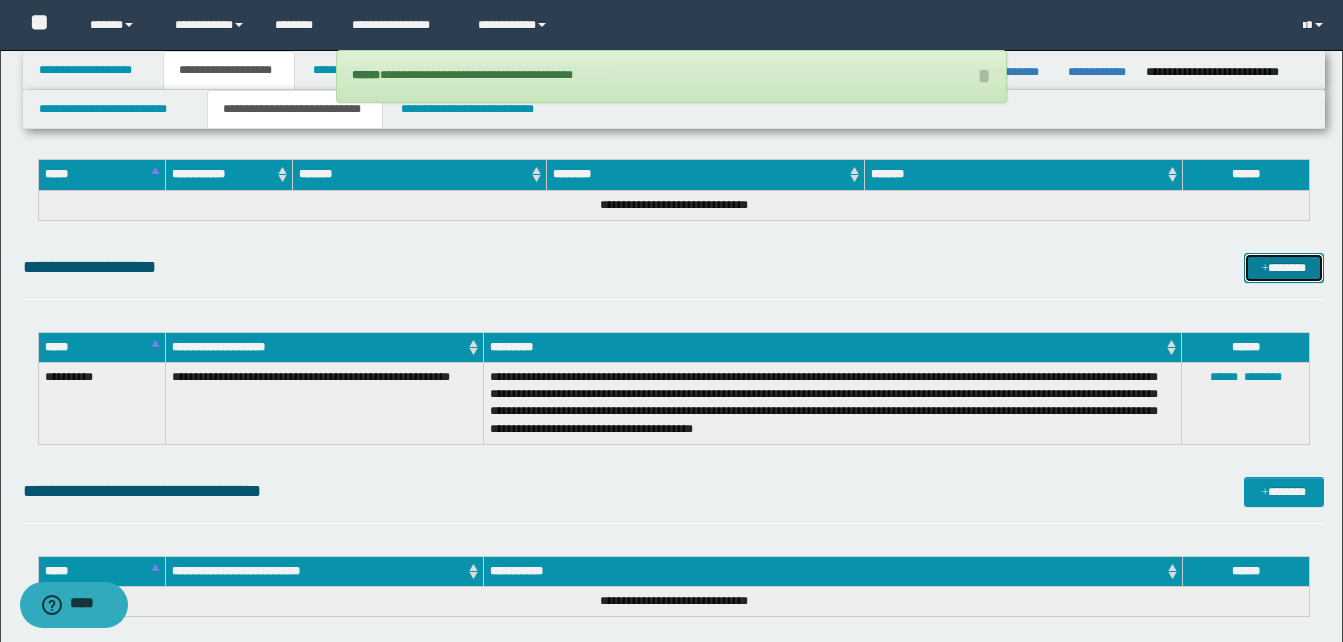 click on "*******" at bounding box center [1284, 268] 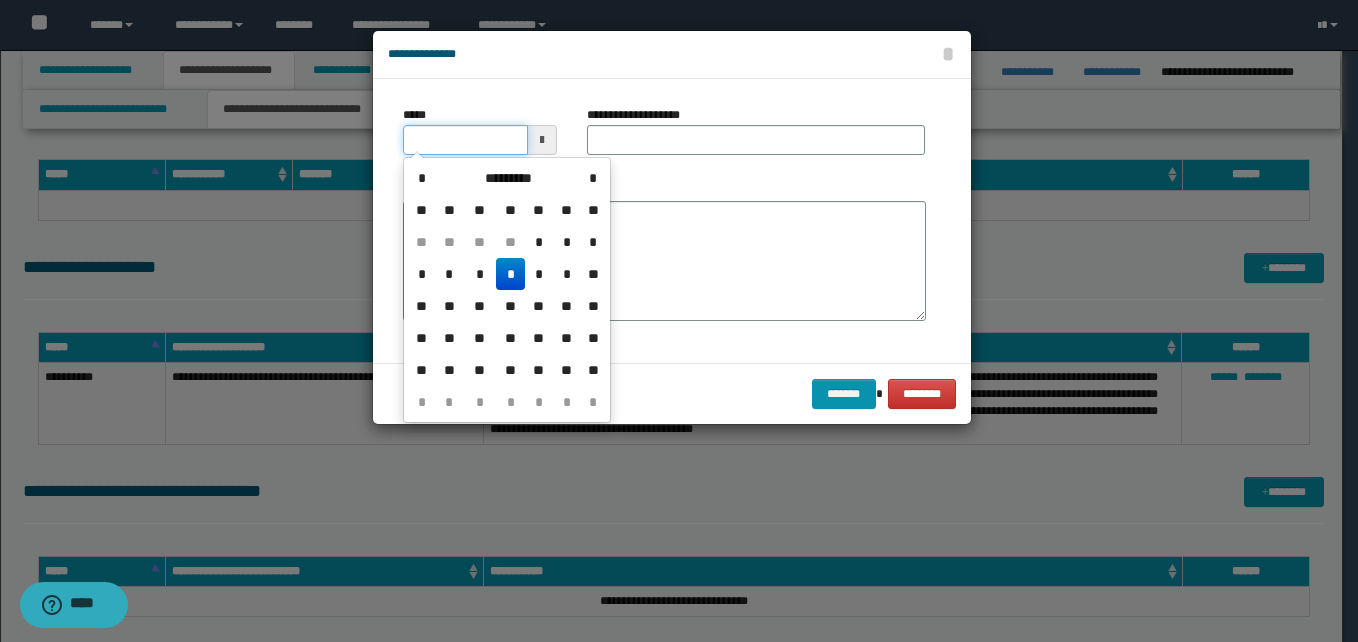 click on "*****" at bounding box center (465, 140) 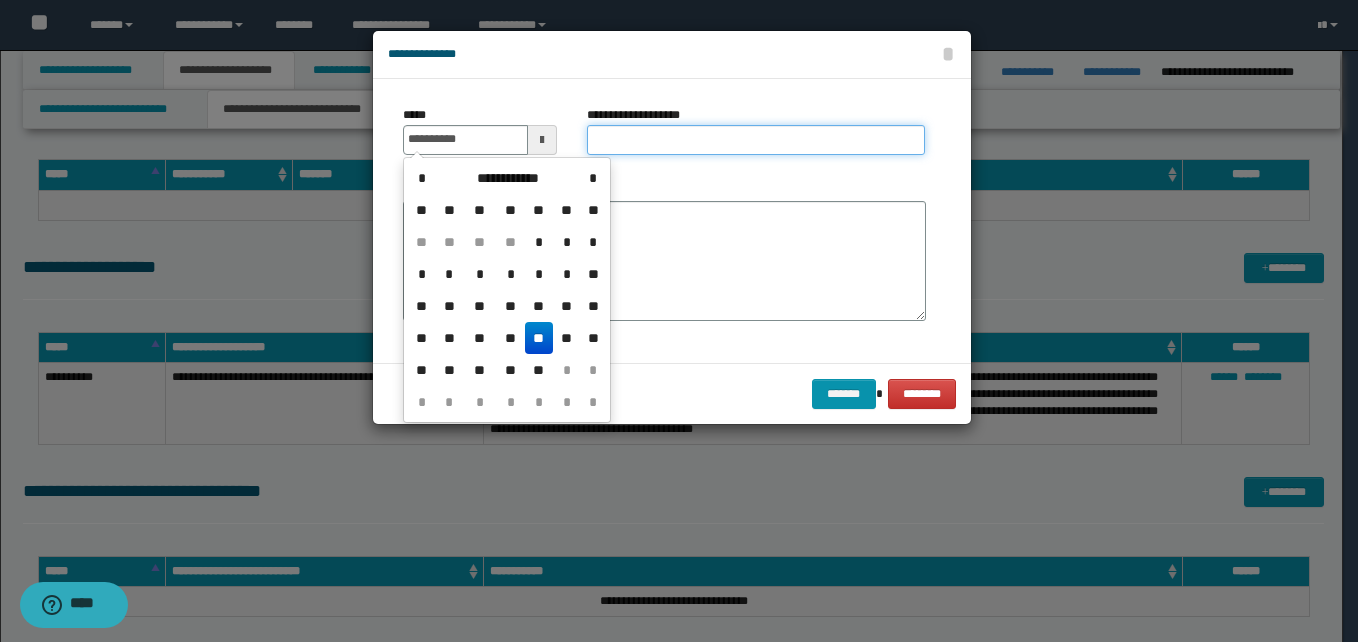 type on "**********" 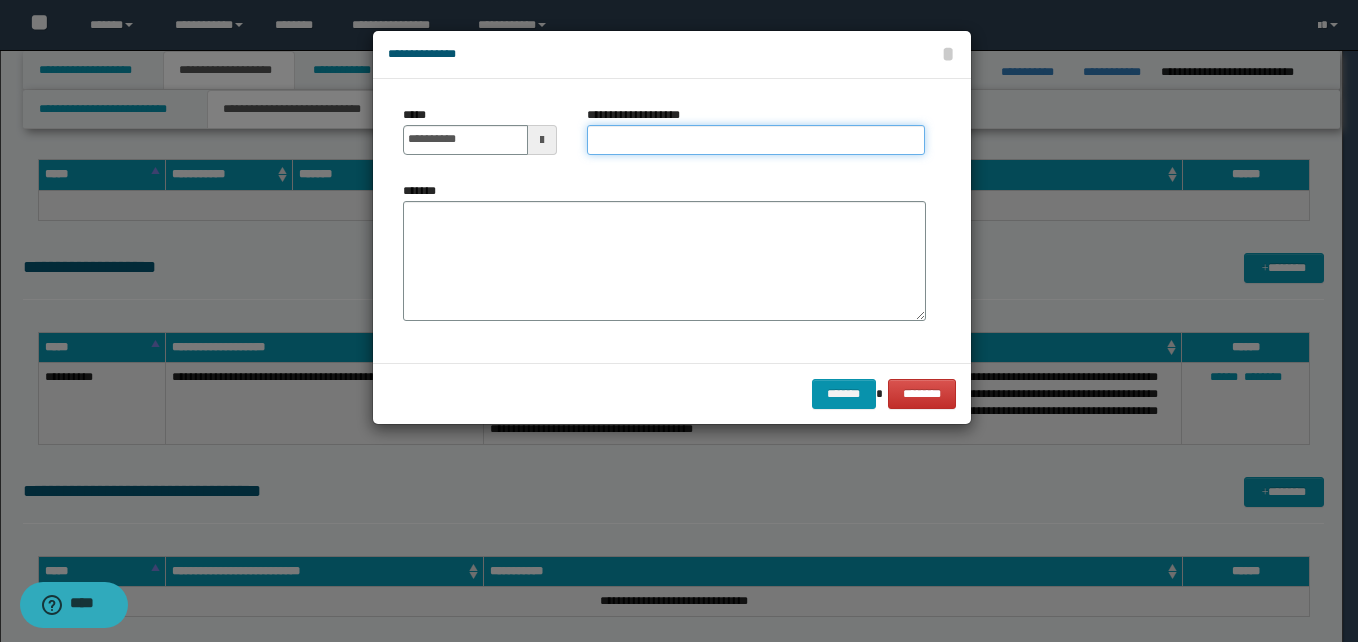 click on "**********" at bounding box center (756, 140) 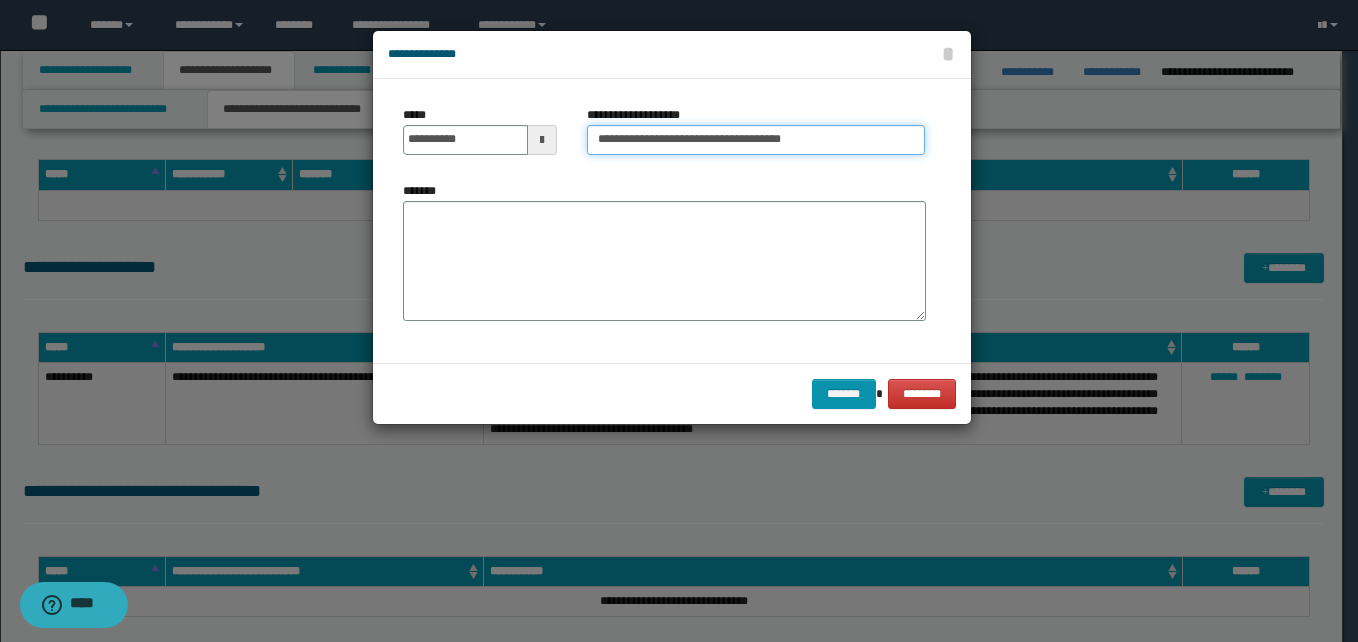 type on "**********" 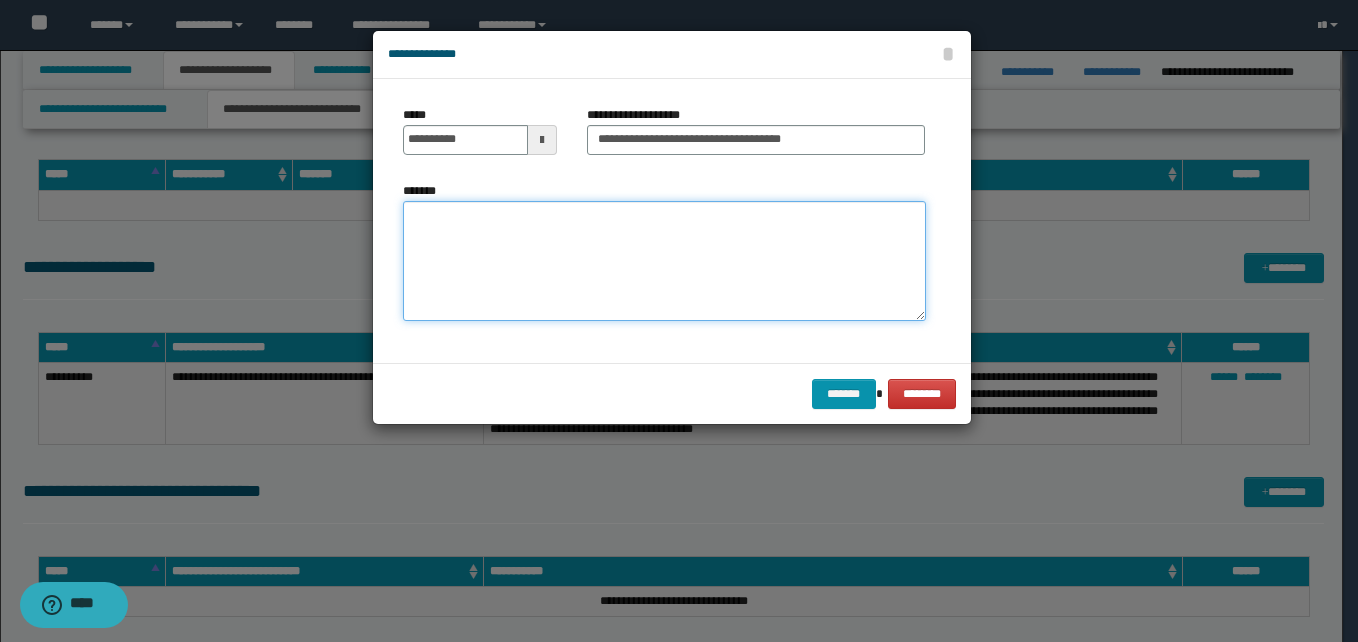 click on "*******" at bounding box center (664, 261) 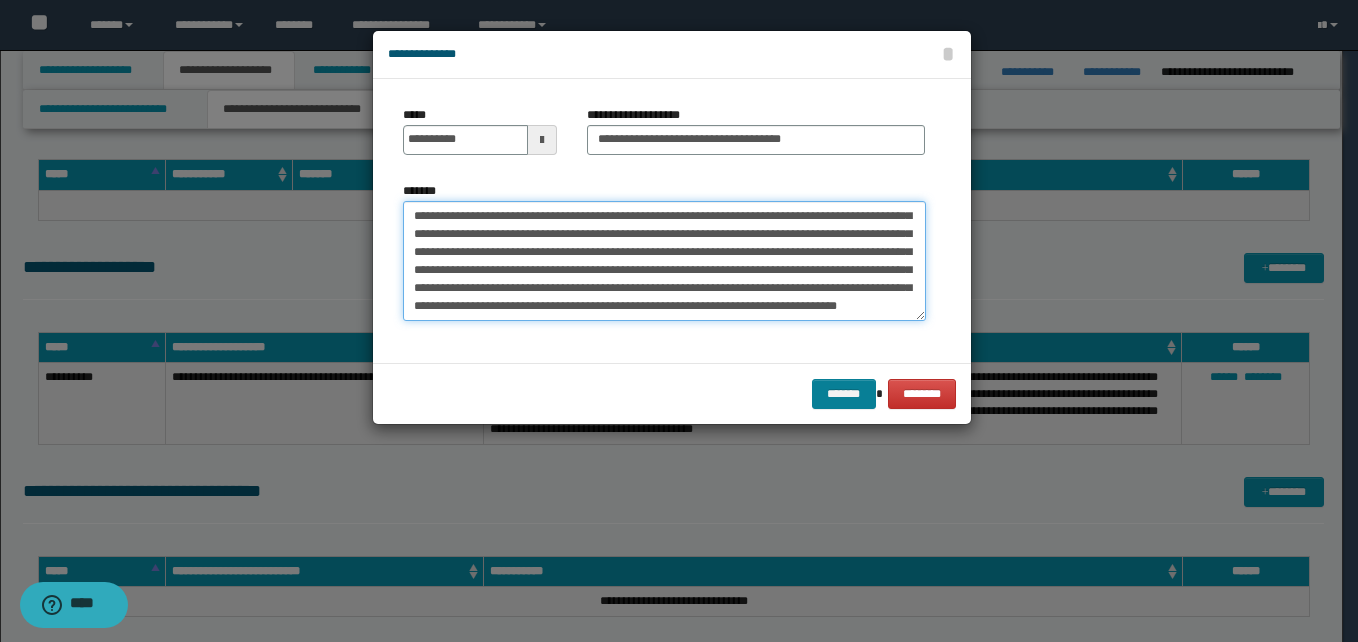 scroll, scrollTop: 36, scrollLeft: 0, axis: vertical 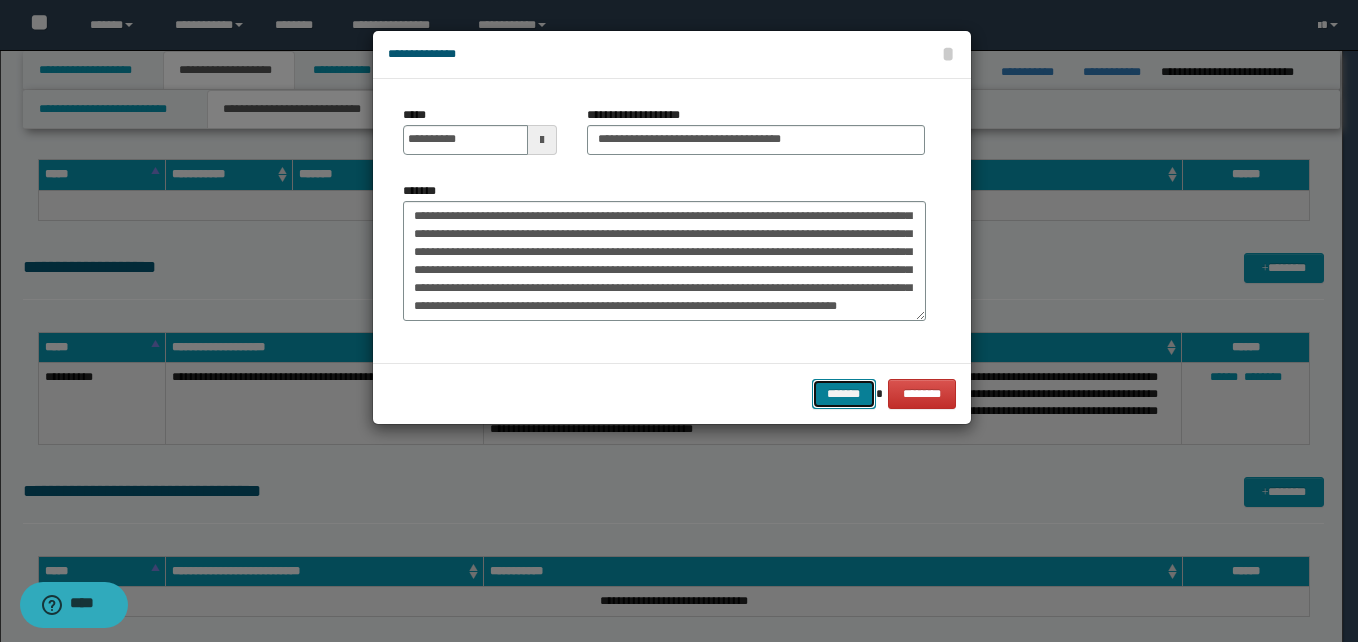 click on "*******" at bounding box center [844, 394] 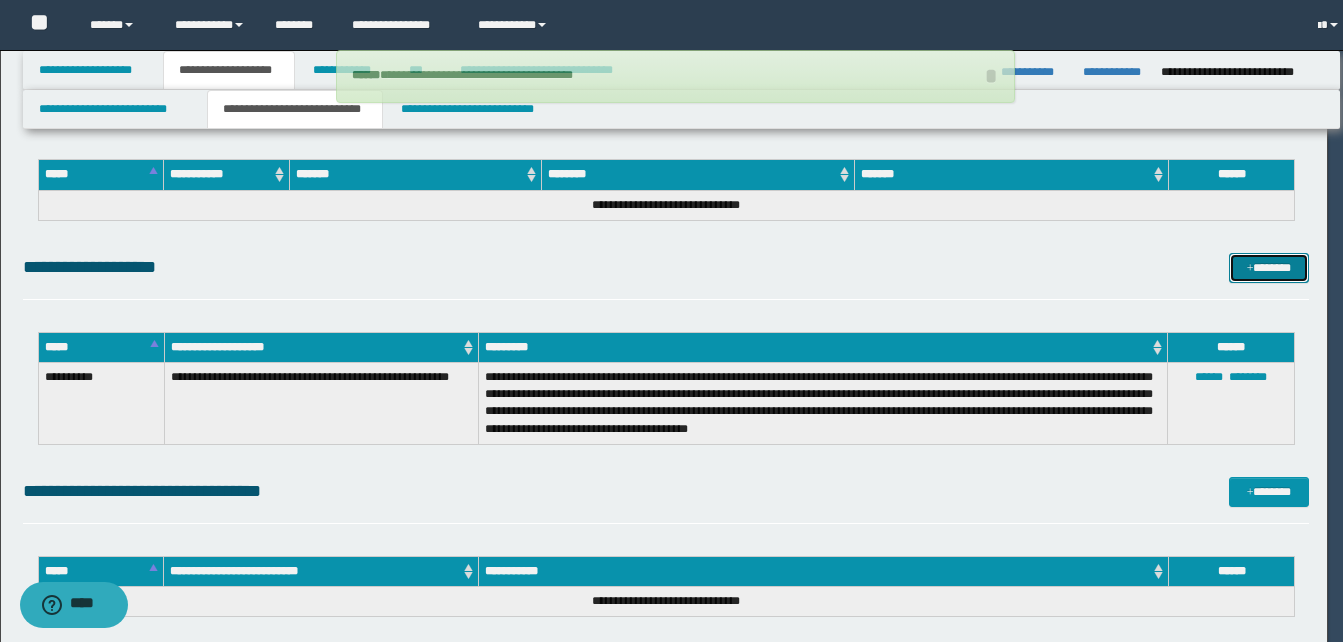 type 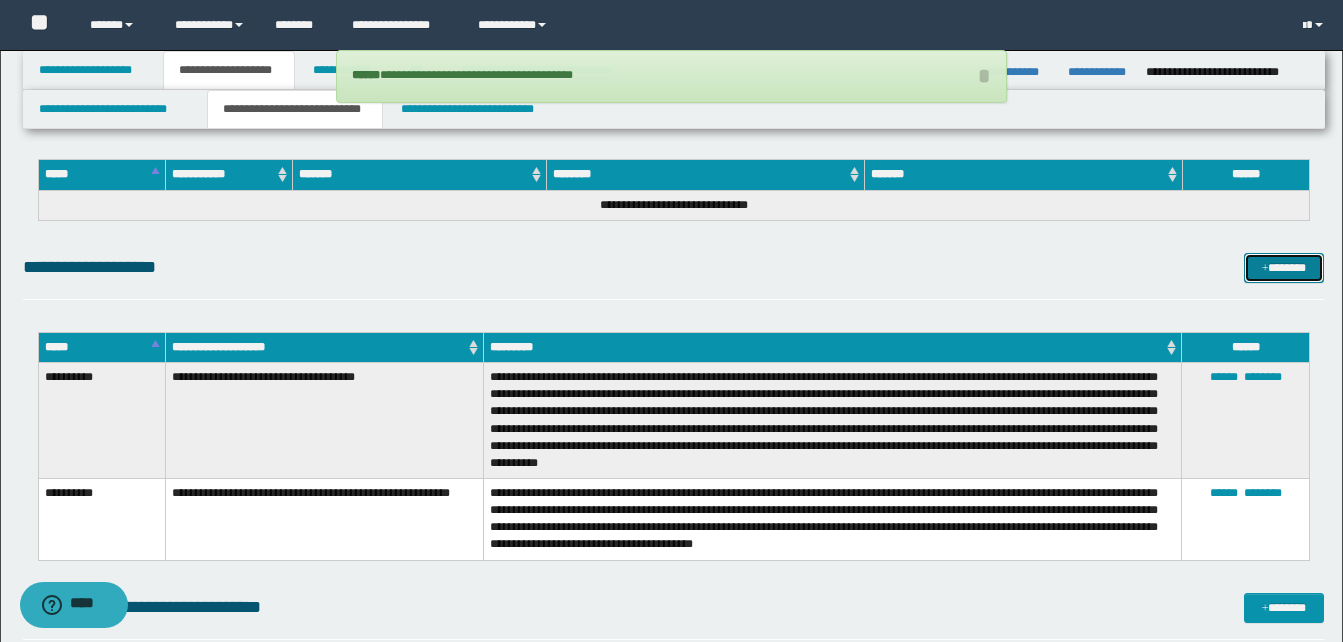 click on "*******" at bounding box center [1284, 268] 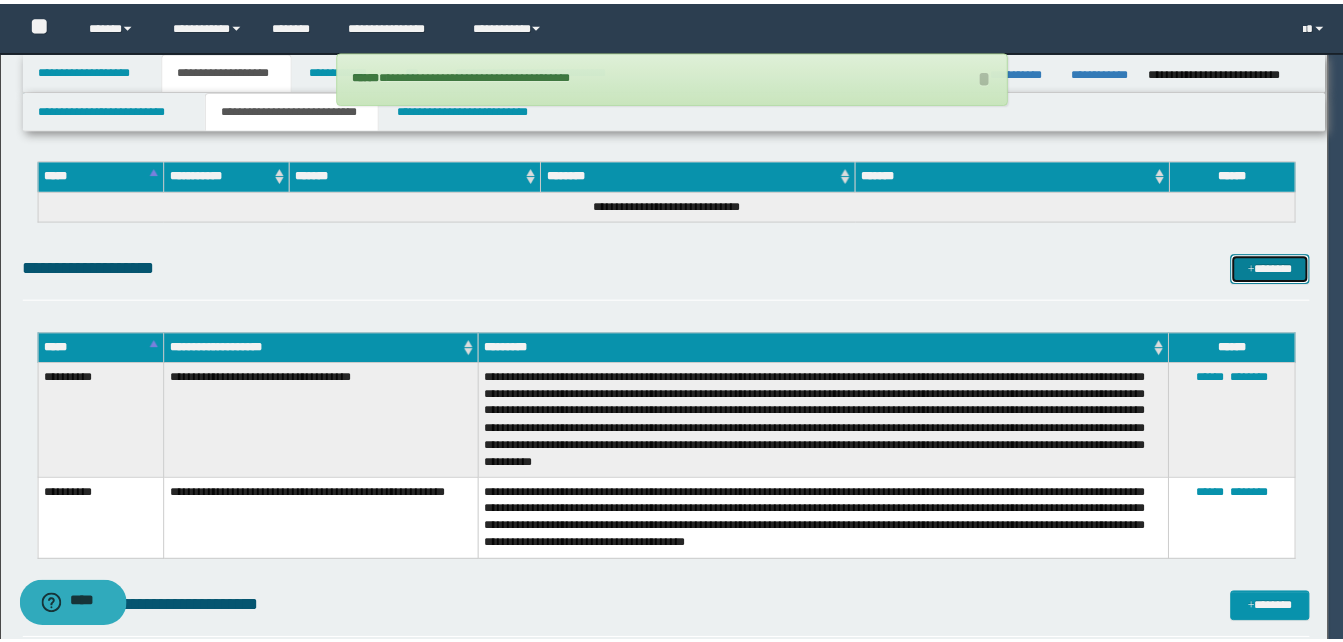 scroll, scrollTop: 0, scrollLeft: 0, axis: both 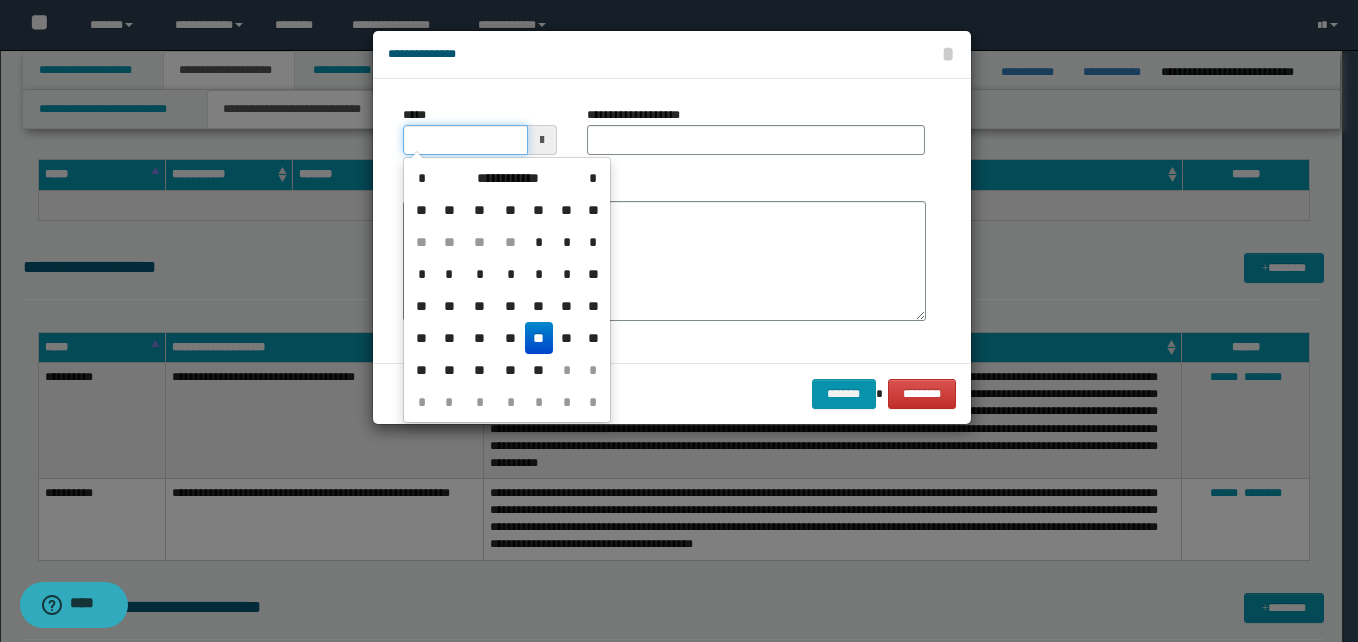 click on "*****" at bounding box center (465, 140) 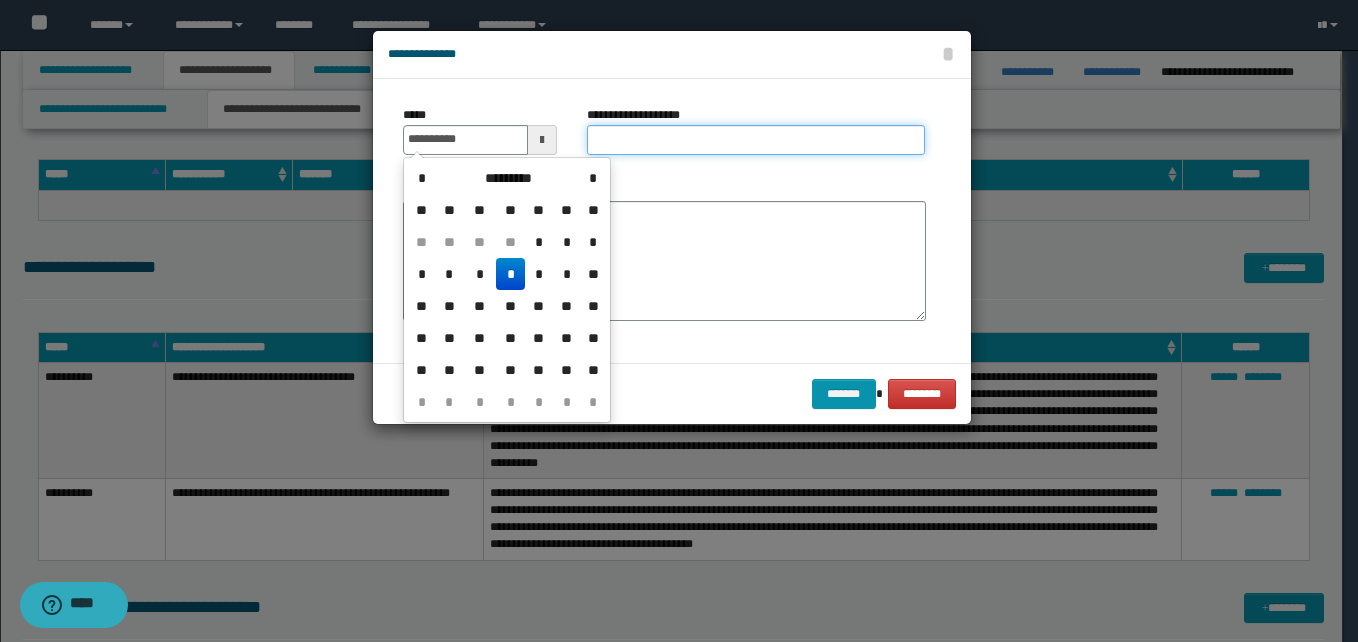 type on "**********" 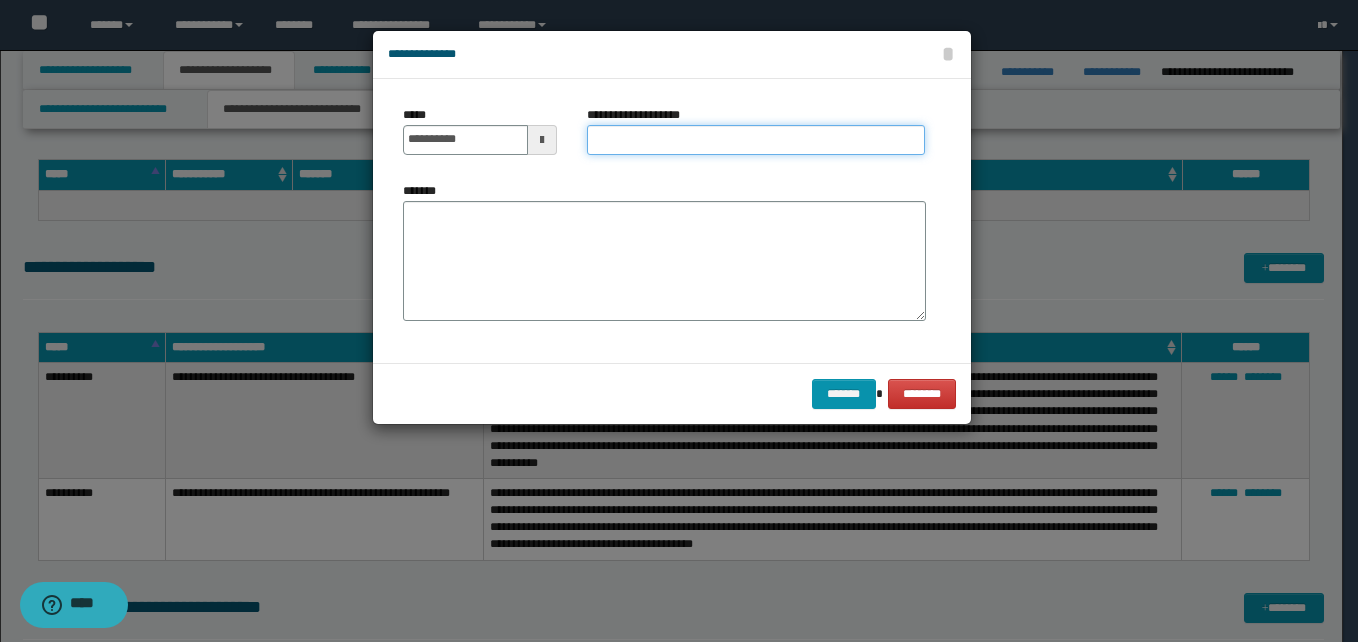 click on "**********" at bounding box center [756, 140] 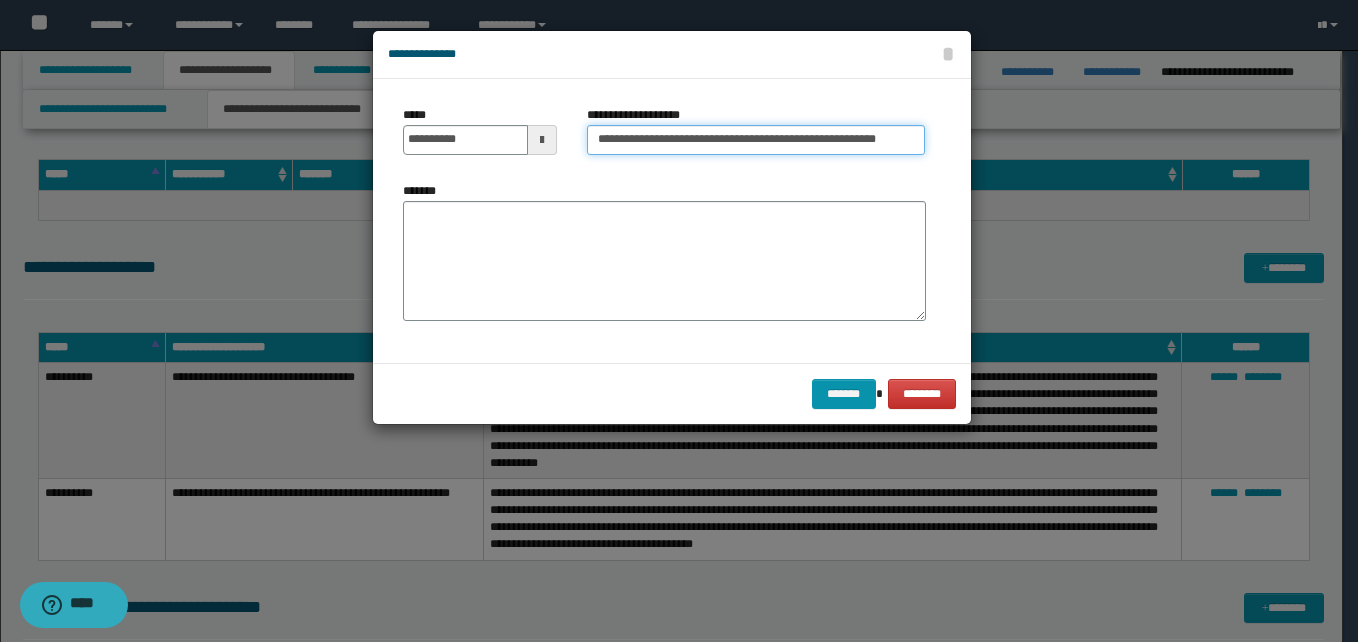 click on "**********" at bounding box center [756, 140] 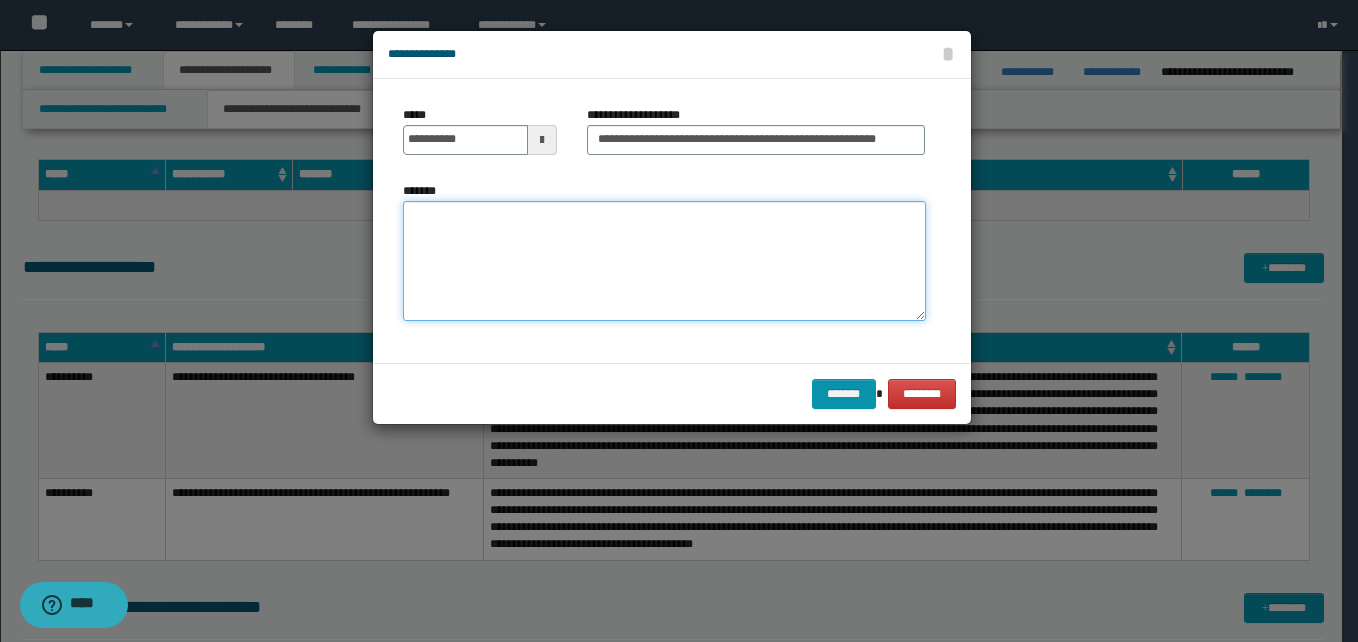 click on "*******" at bounding box center (664, 261) 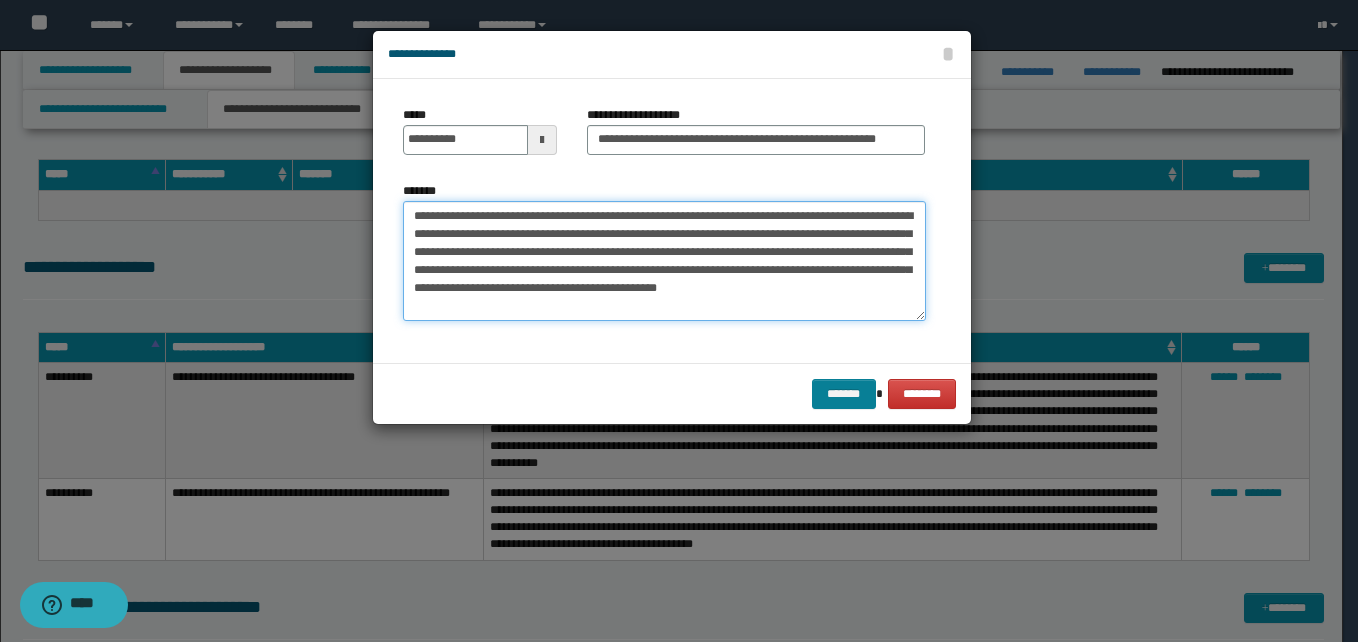 type on "**********" 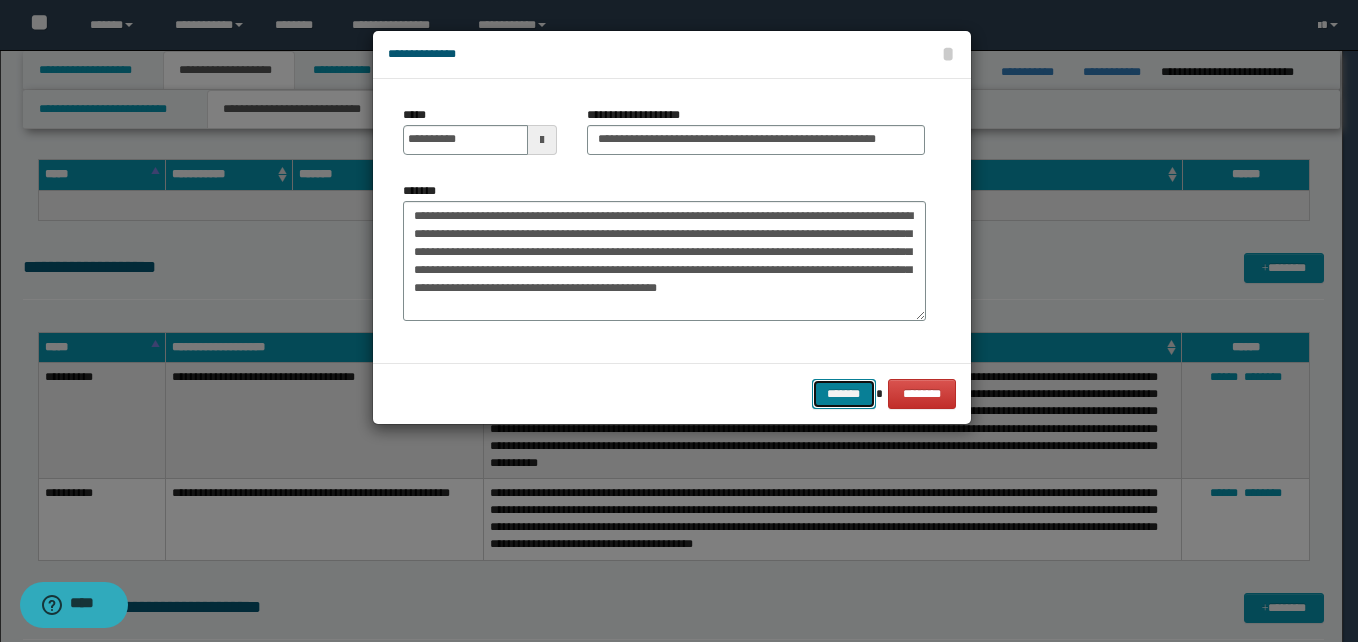 click on "*******" at bounding box center (844, 394) 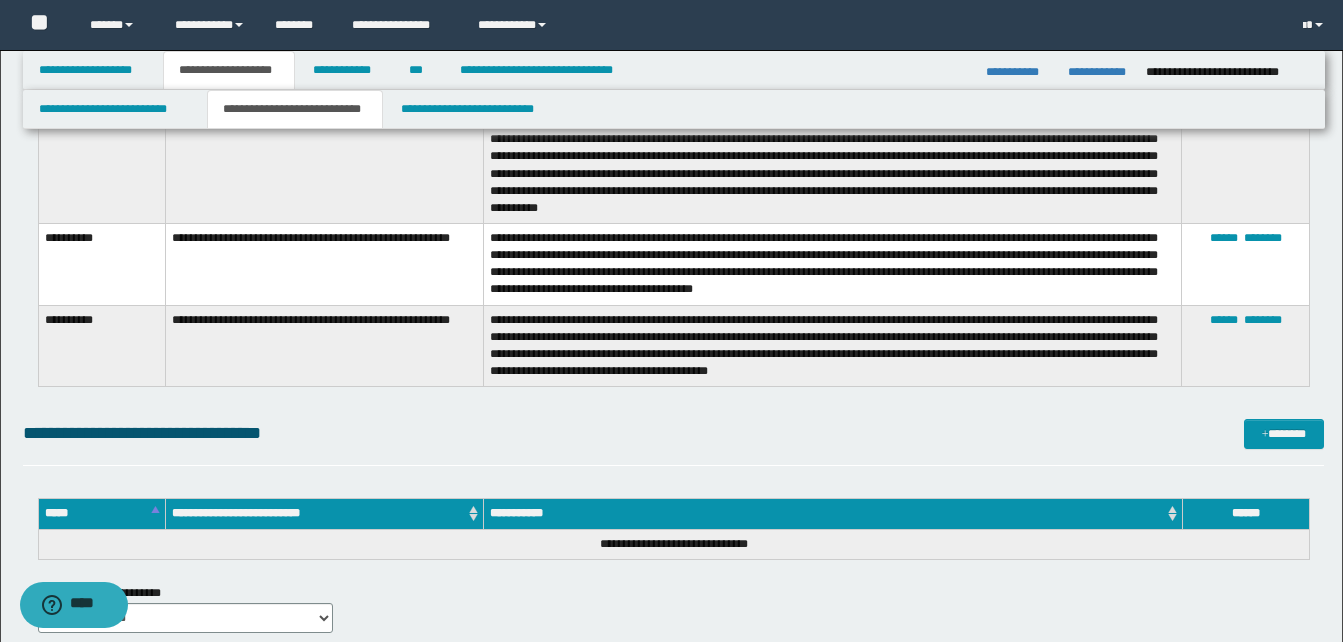 scroll, scrollTop: 1548, scrollLeft: 0, axis: vertical 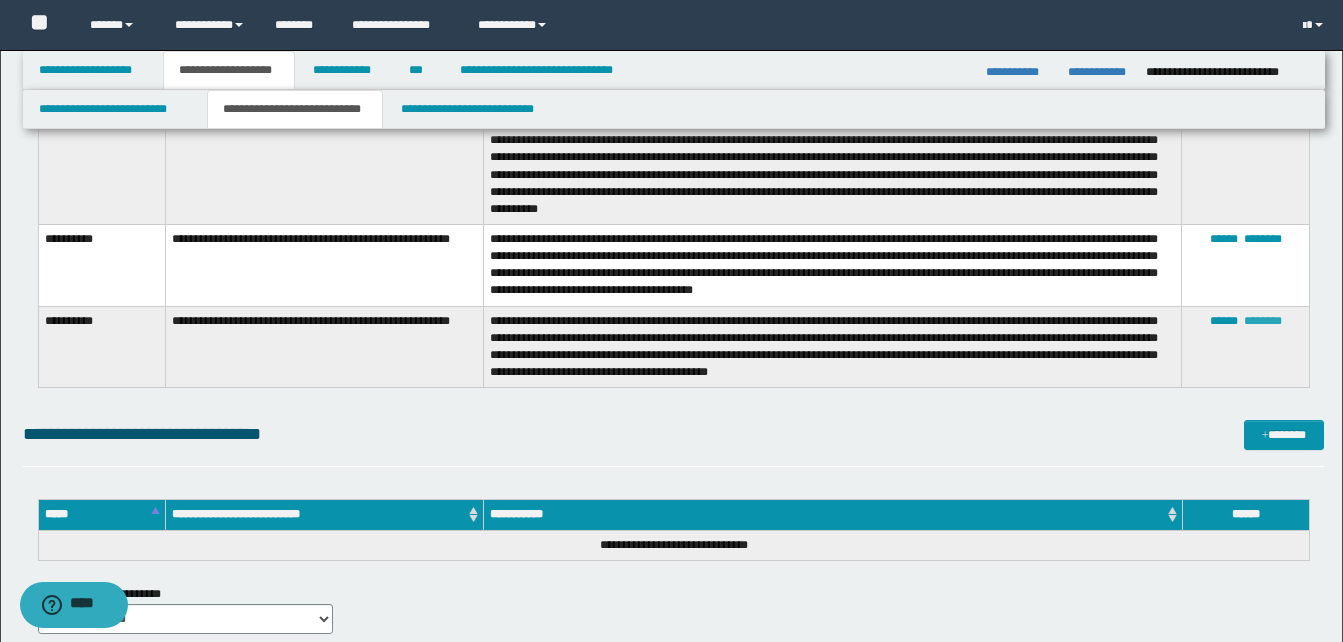 click on "********" at bounding box center (1263, 321) 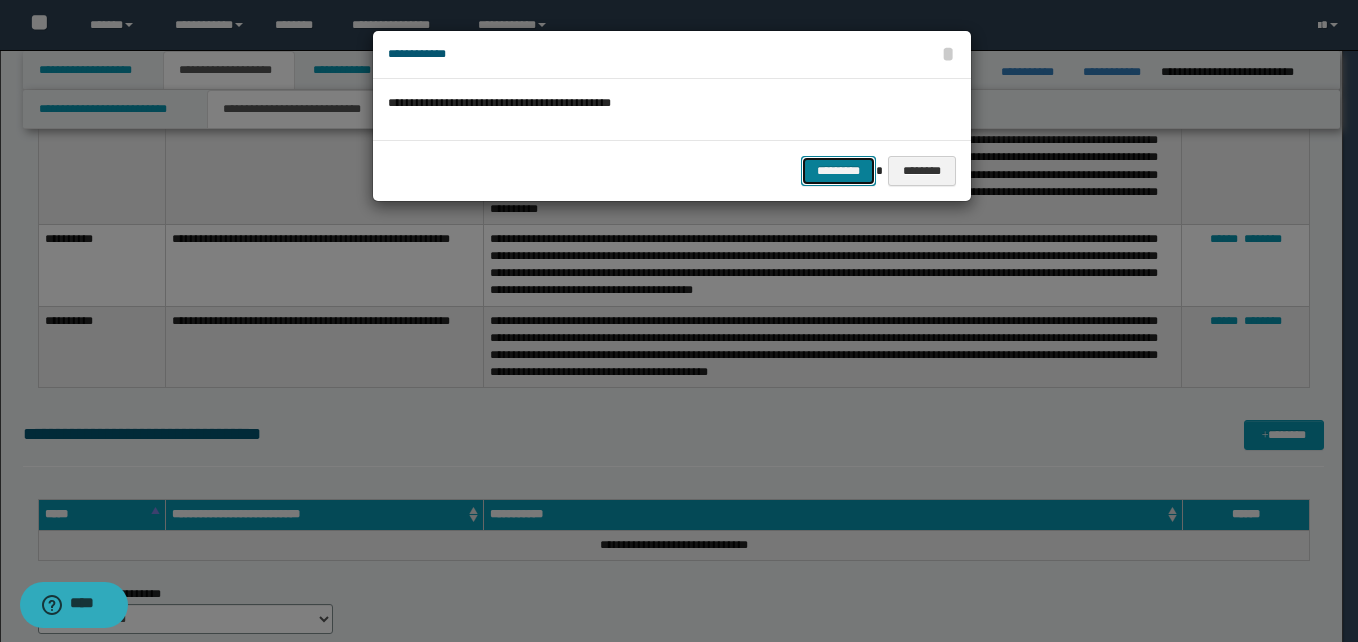 click on "*********" at bounding box center [838, 171] 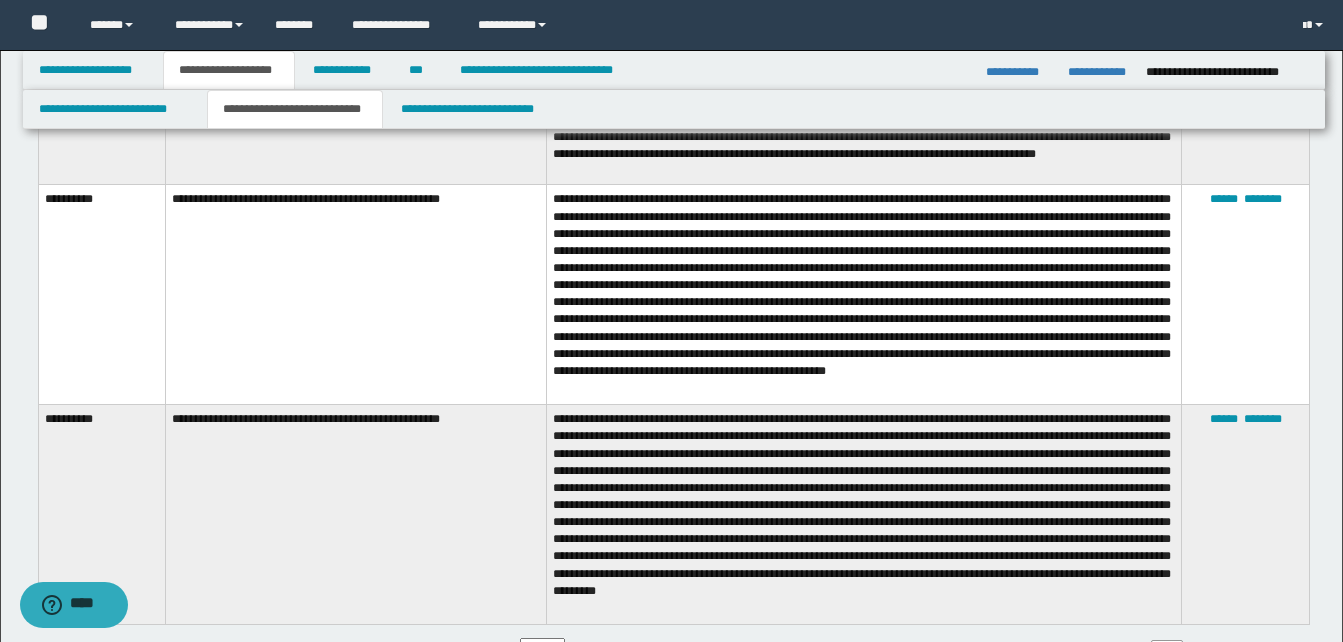 scroll, scrollTop: 664, scrollLeft: 0, axis: vertical 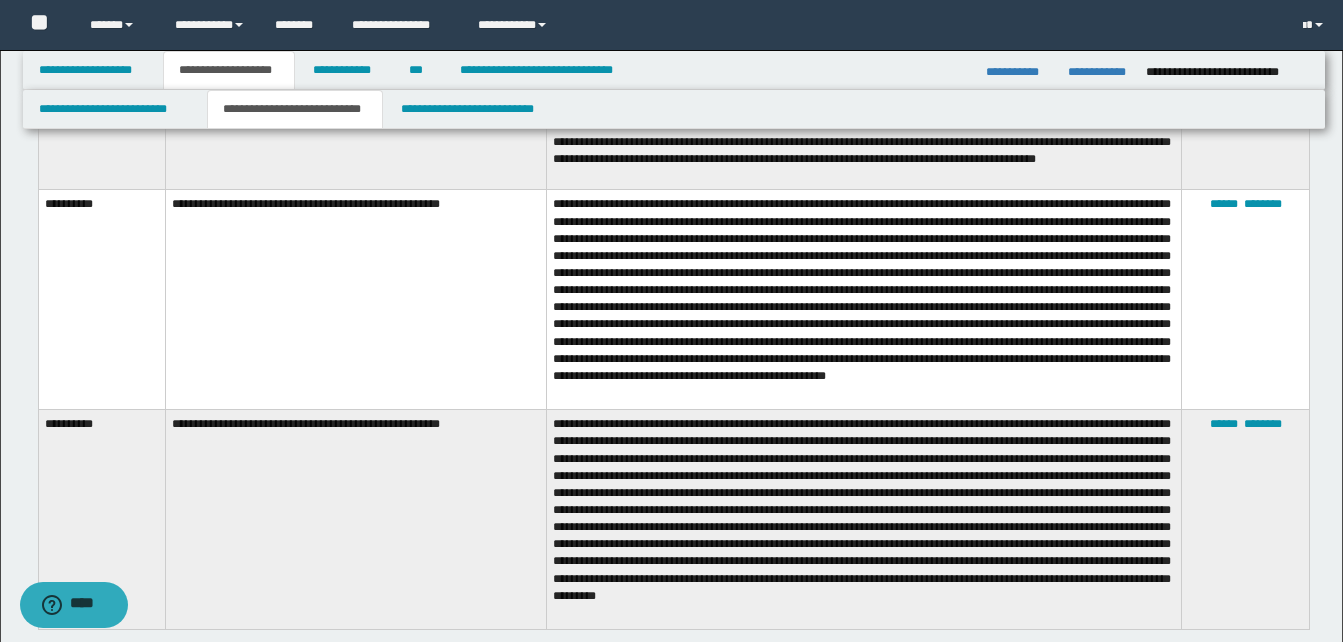 drag, startPoint x: 848, startPoint y: 359, endPoint x: 721, endPoint y: 433, distance: 146.98639 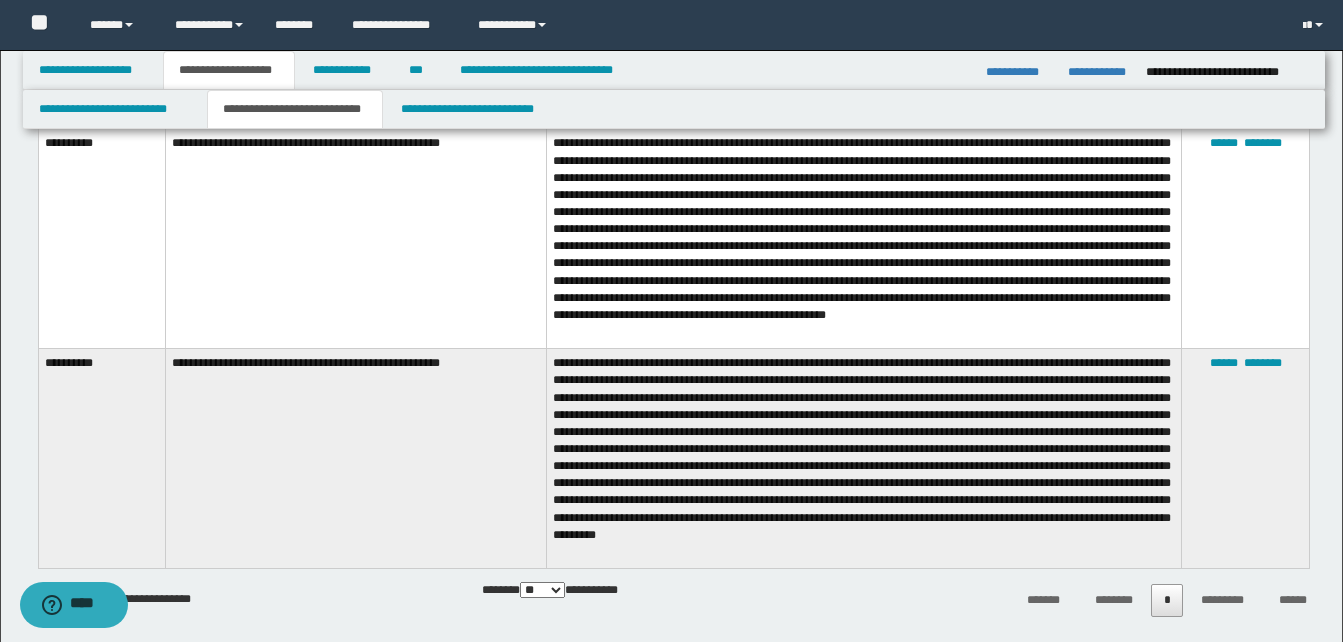 scroll, scrollTop: 726, scrollLeft: 0, axis: vertical 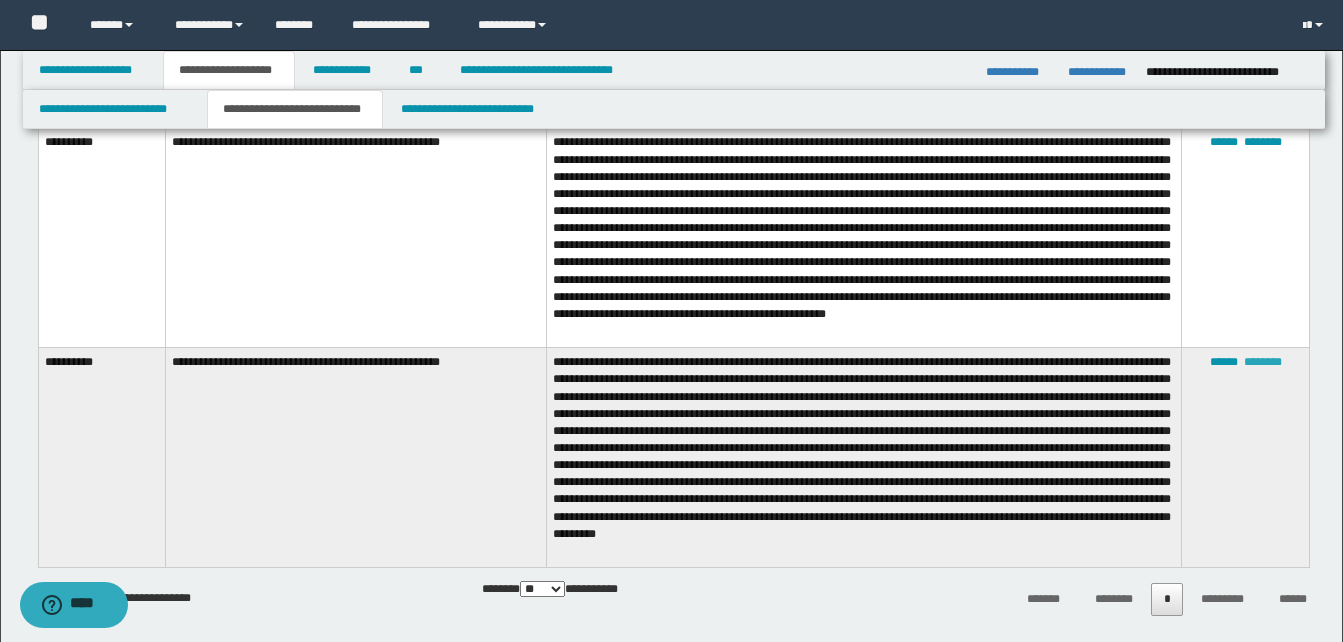 click on "********" at bounding box center (1263, 362) 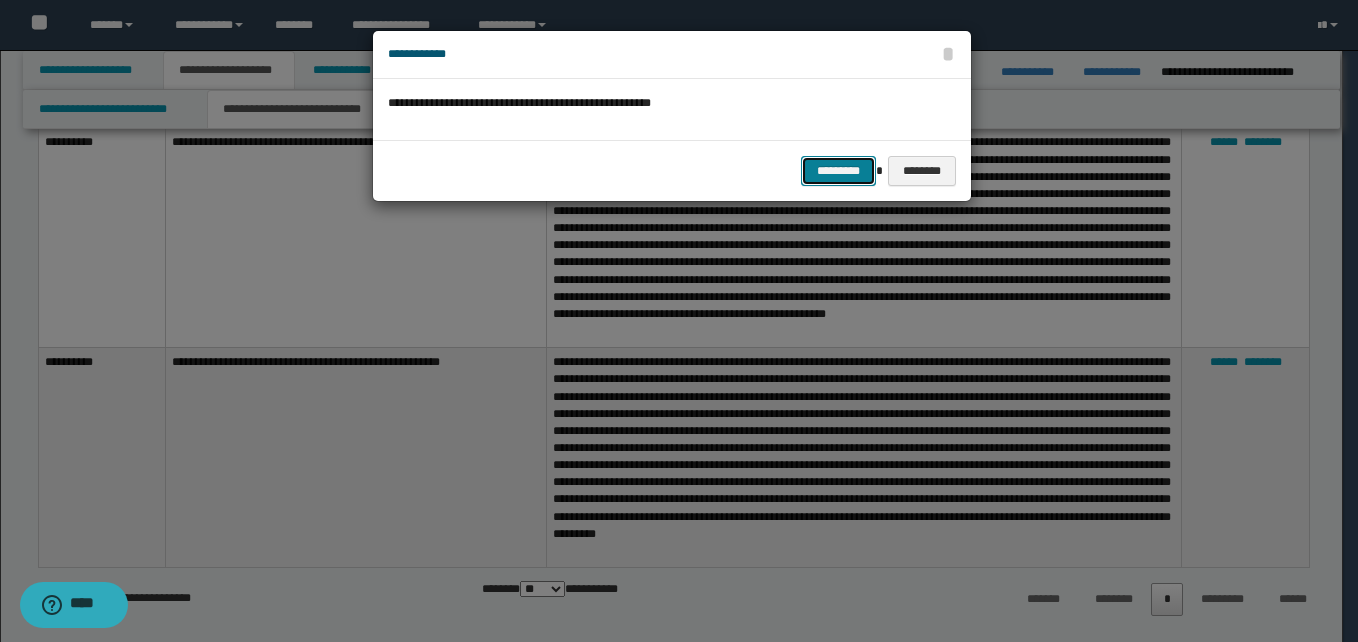 click on "*********" at bounding box center [838, 171] 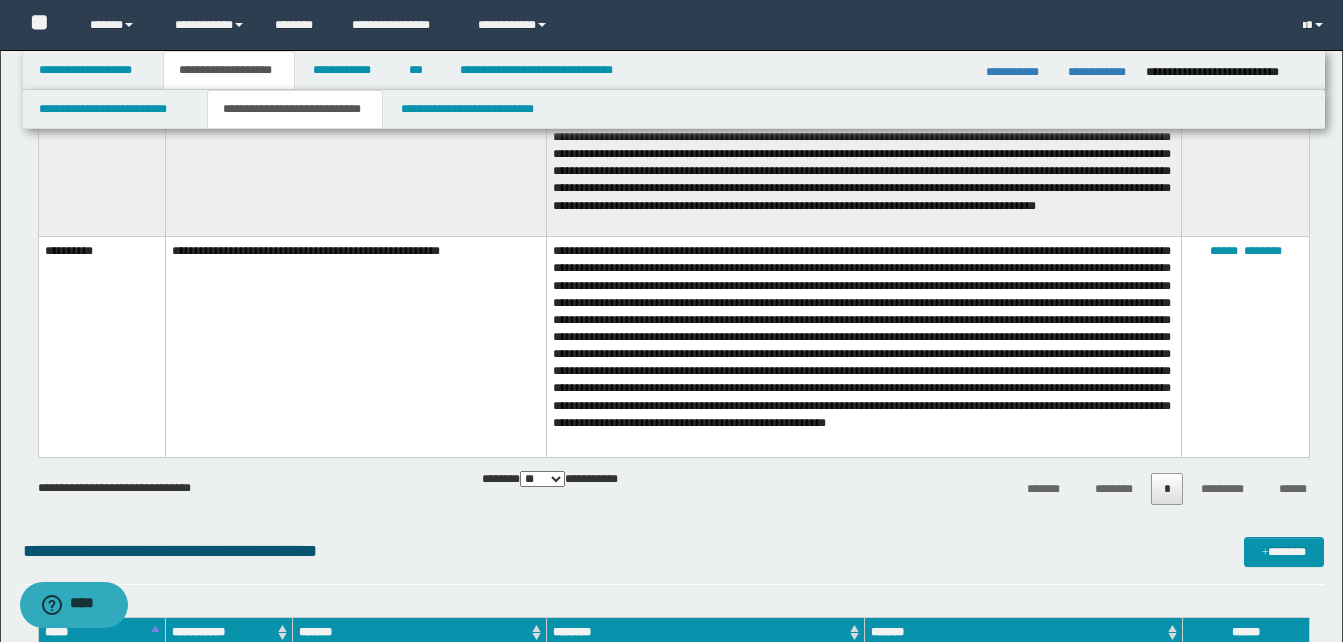 scroll, scrollTop: 619, scrollLeft: 0, axis: vertical 